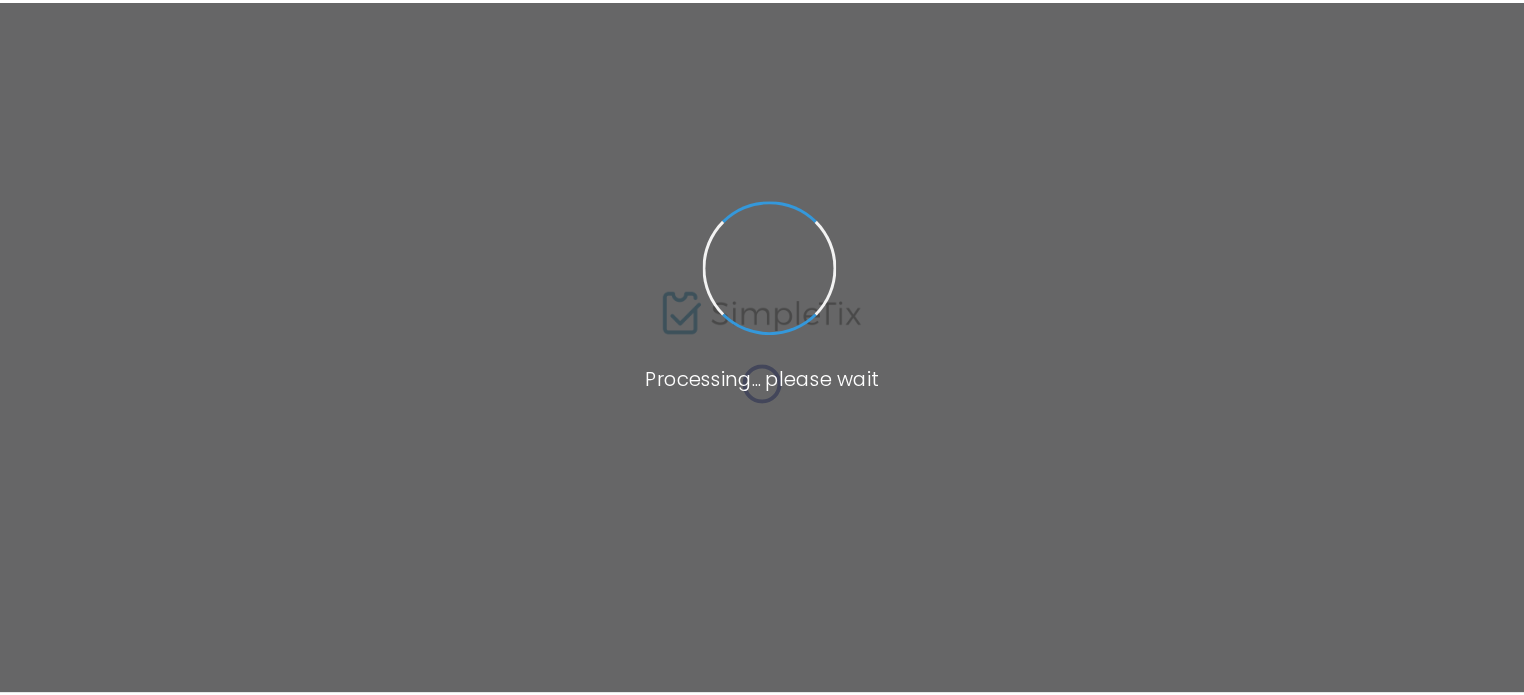 scroll, scrollTop: 0, scrollLeft: 0, axis: both 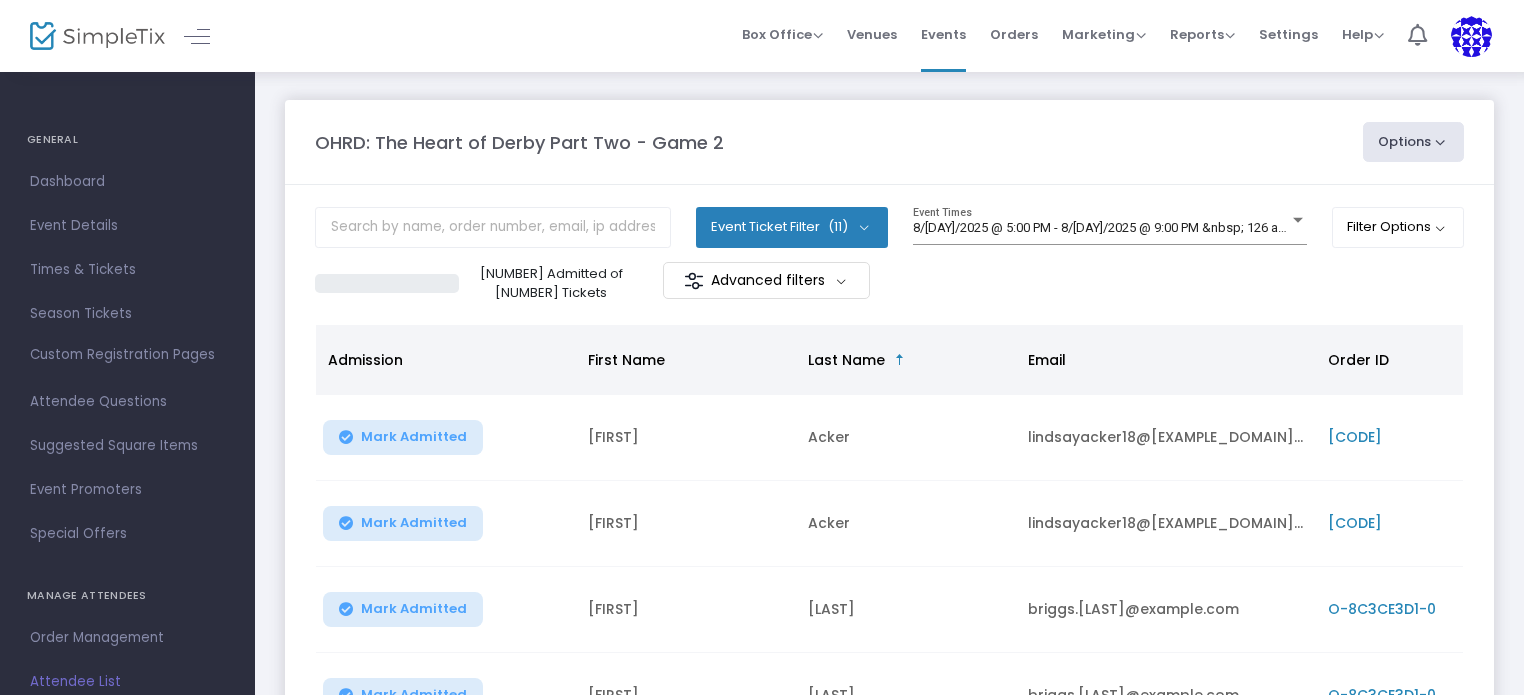 click on "First Name" 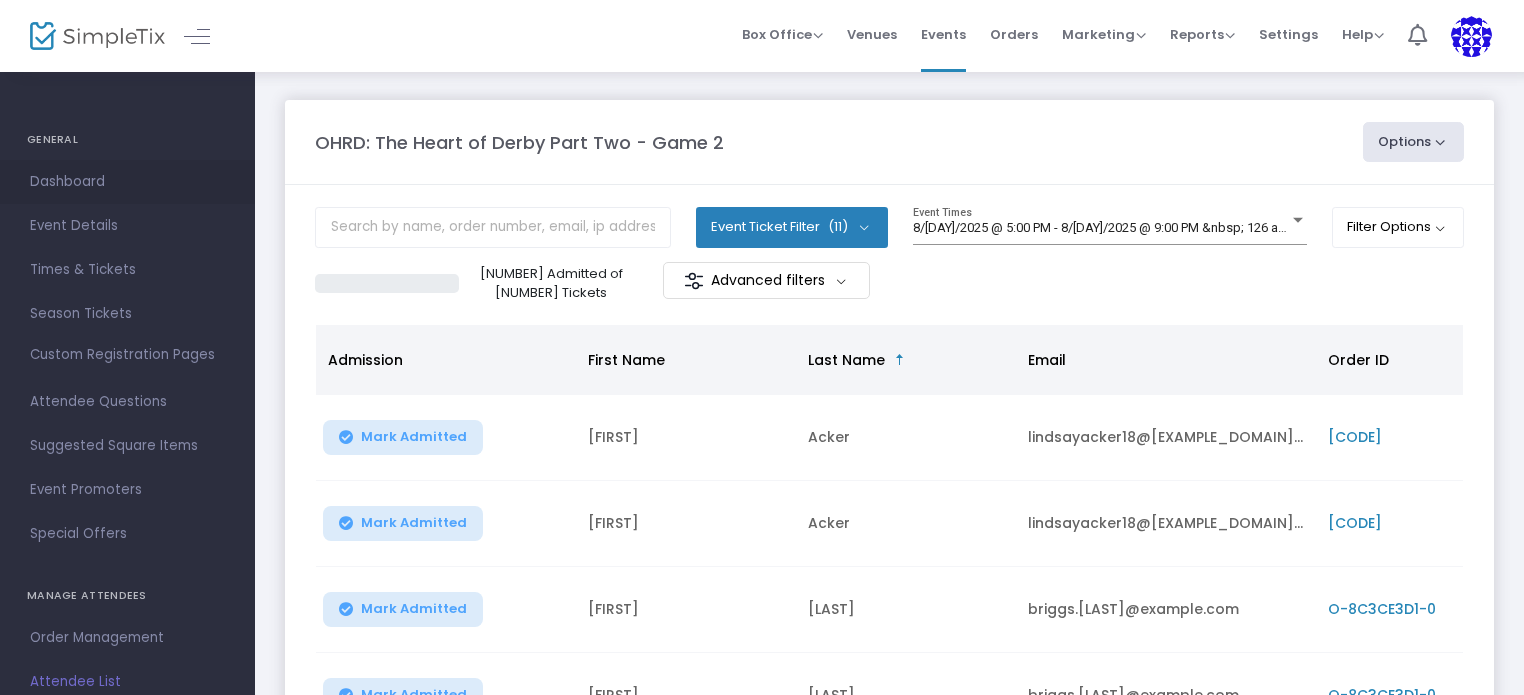 click on "Dashboard" at bounding box center [127, 182] 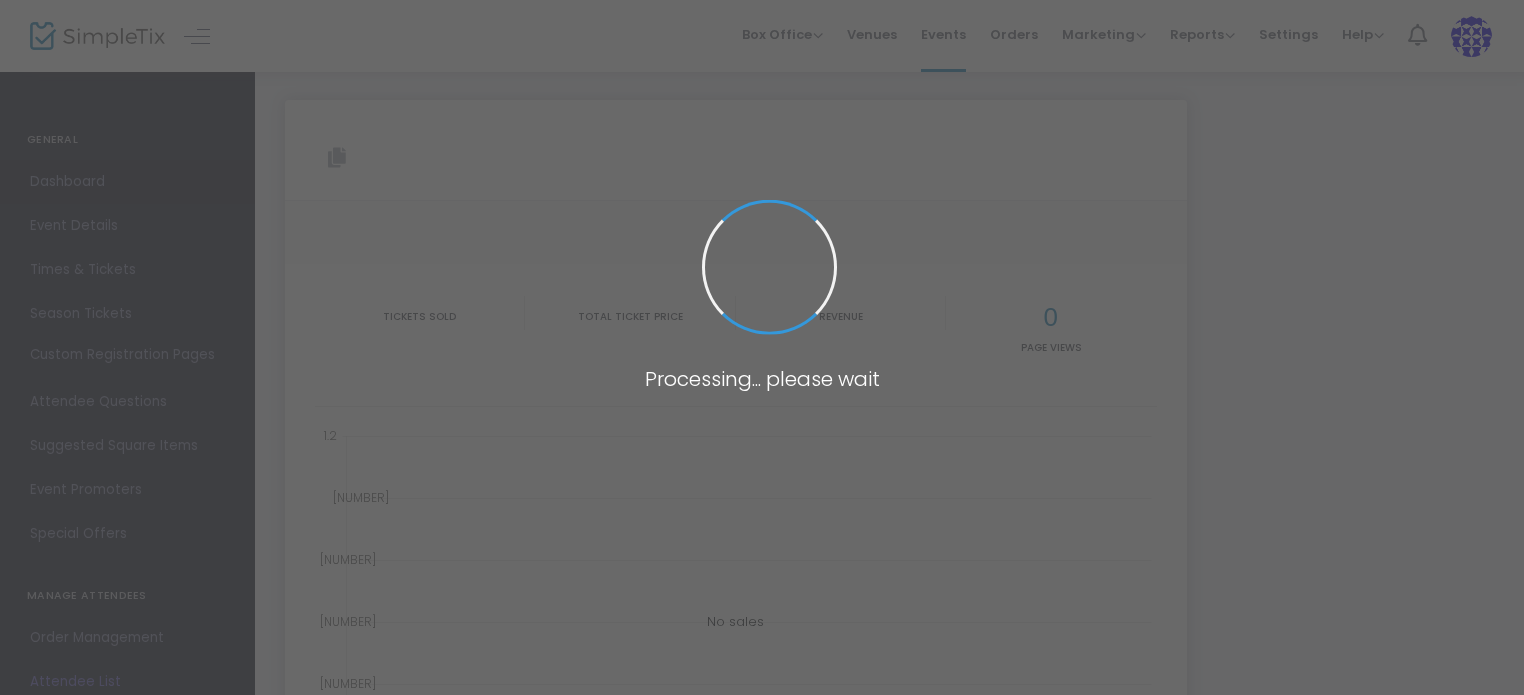 type on "https://www.simpletix.com/e/ohrd-the-heart-of-derby-part-two-game-2-tickets-[NUMBER]" 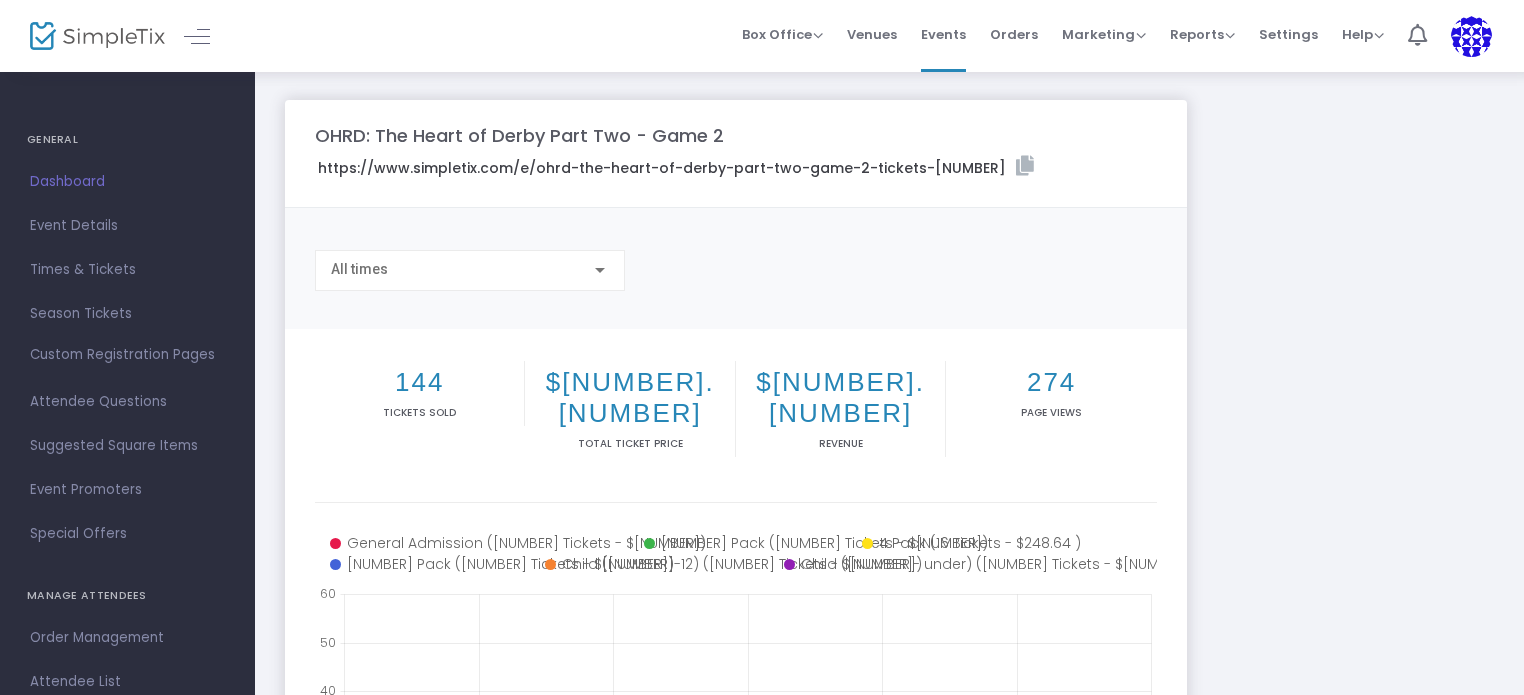 scroll, scrollTop: 0, scrollLeft: 0, axis: both 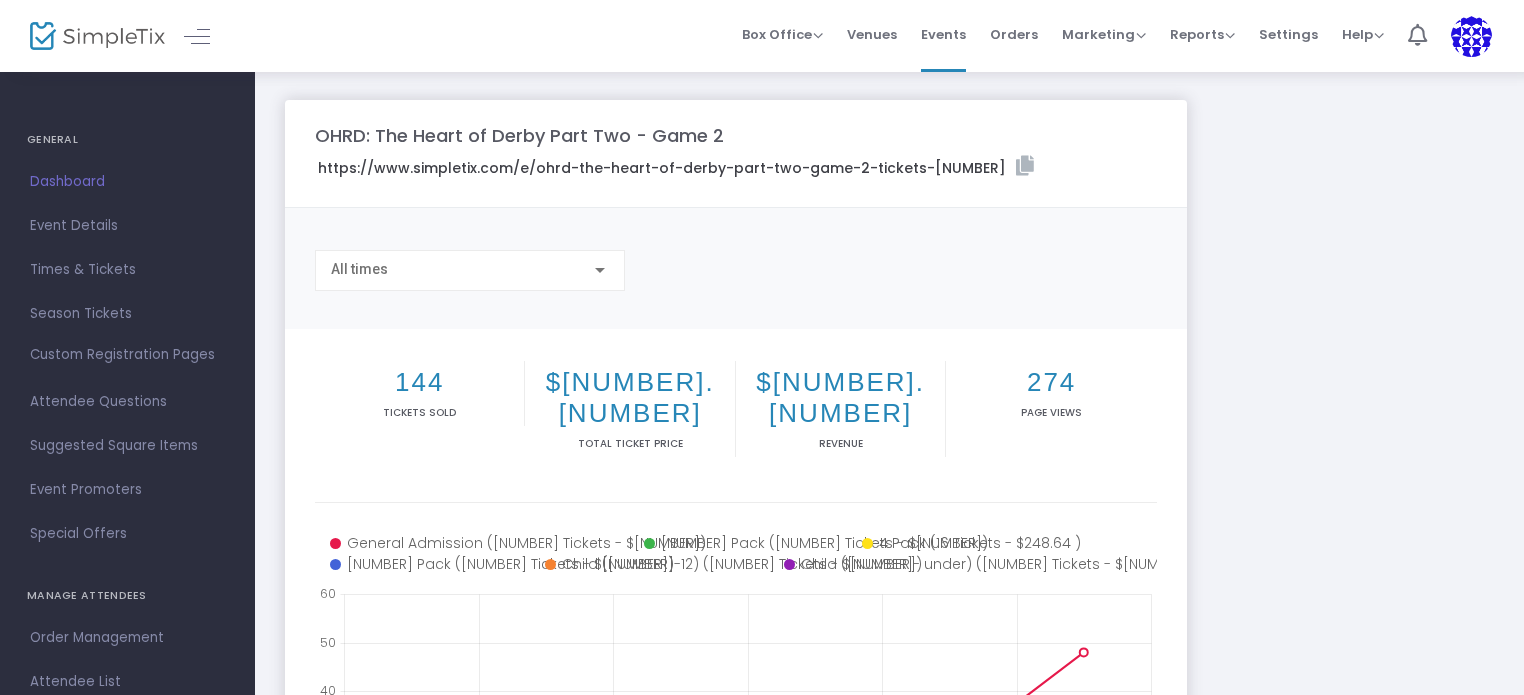 click on "144" 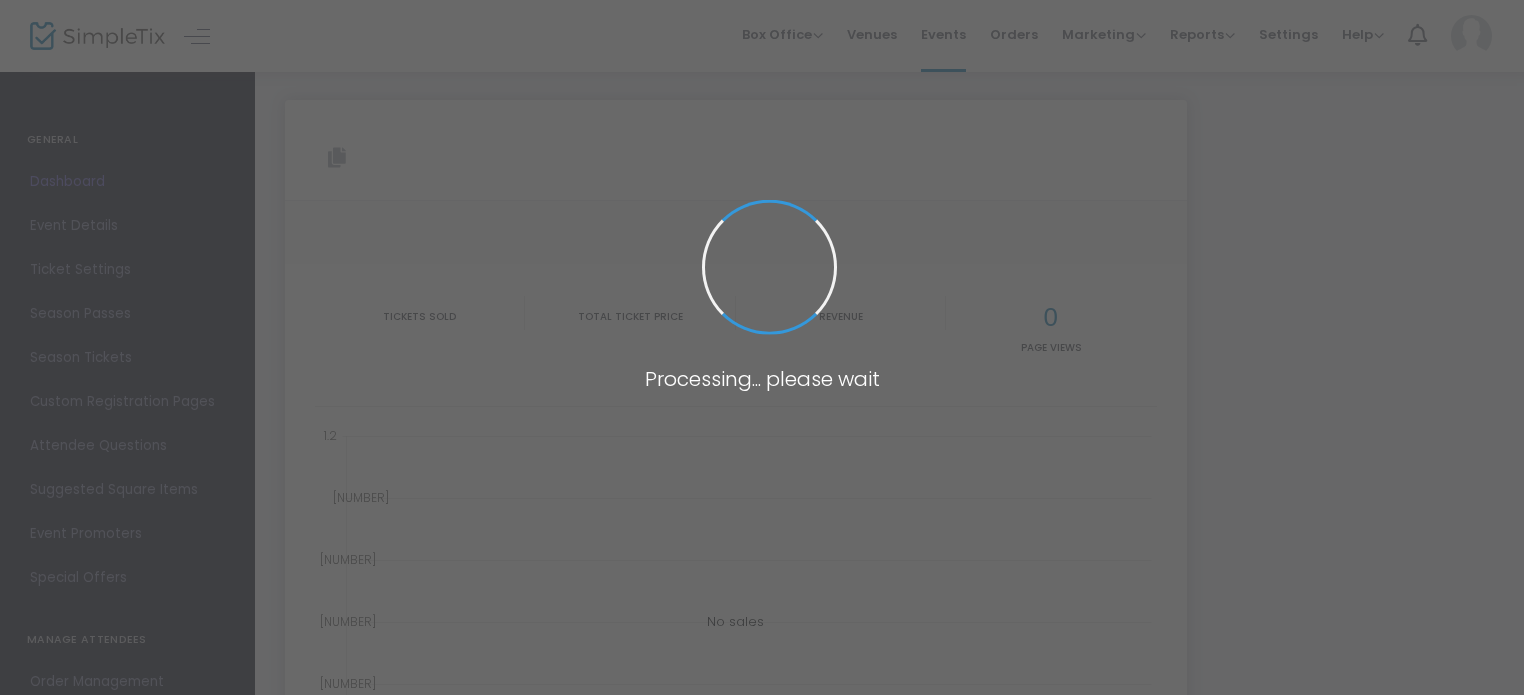 type on "https://www.simpletix.com/e/ohrd-the-heart-of-derby-part-two-game-2-tickets-[NUMBER]" 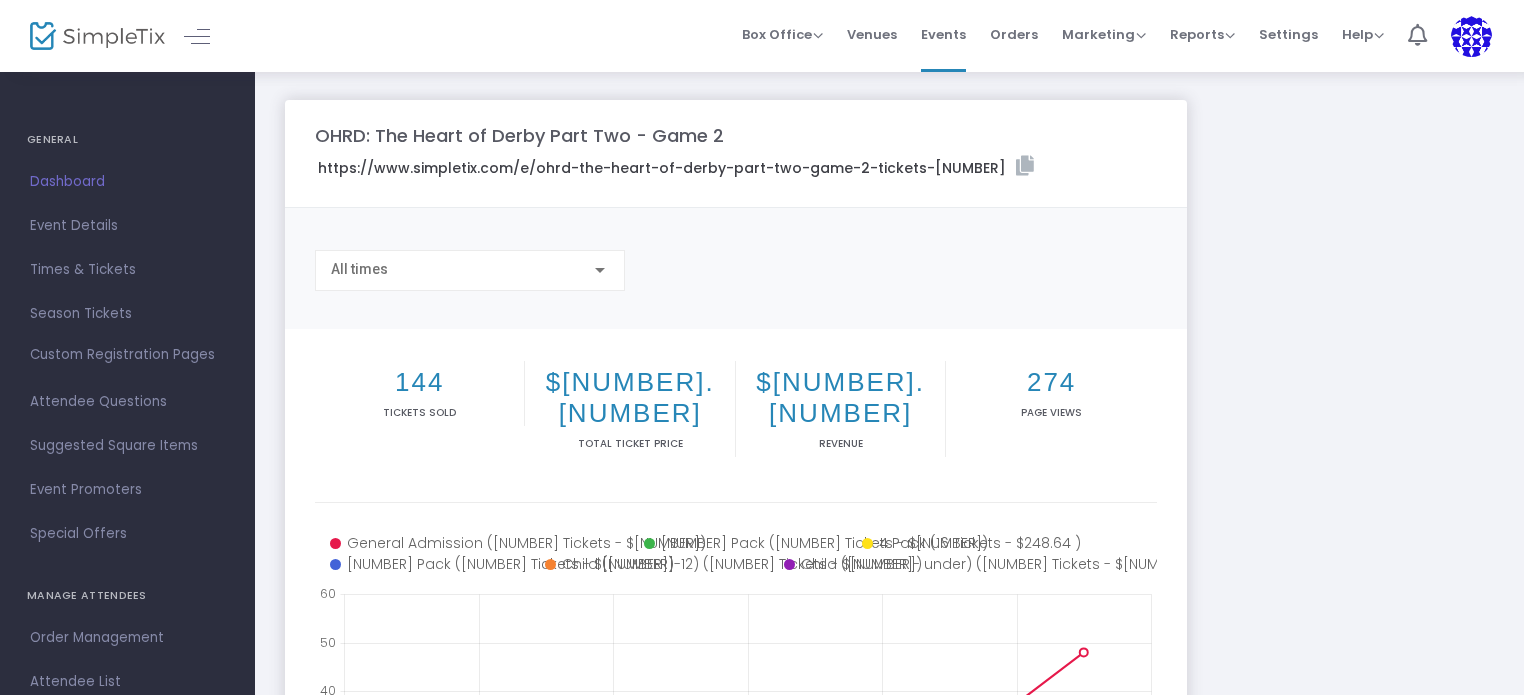 click on "Dashboard" at bounding box center (127, 182) 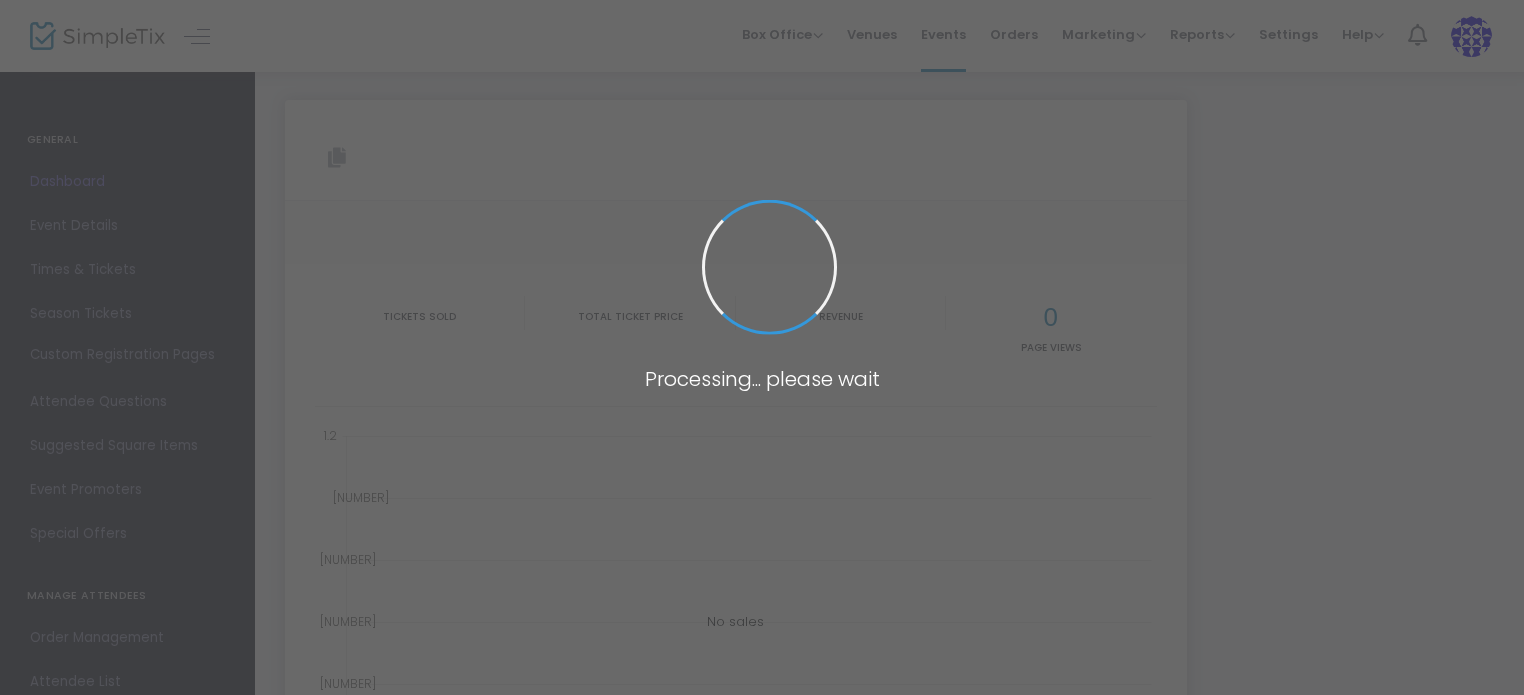 type on "https://www.simpletix.com/e/ohrd-the-heart-of-derby-part-two-game-2-tickets-[NUMBER]" 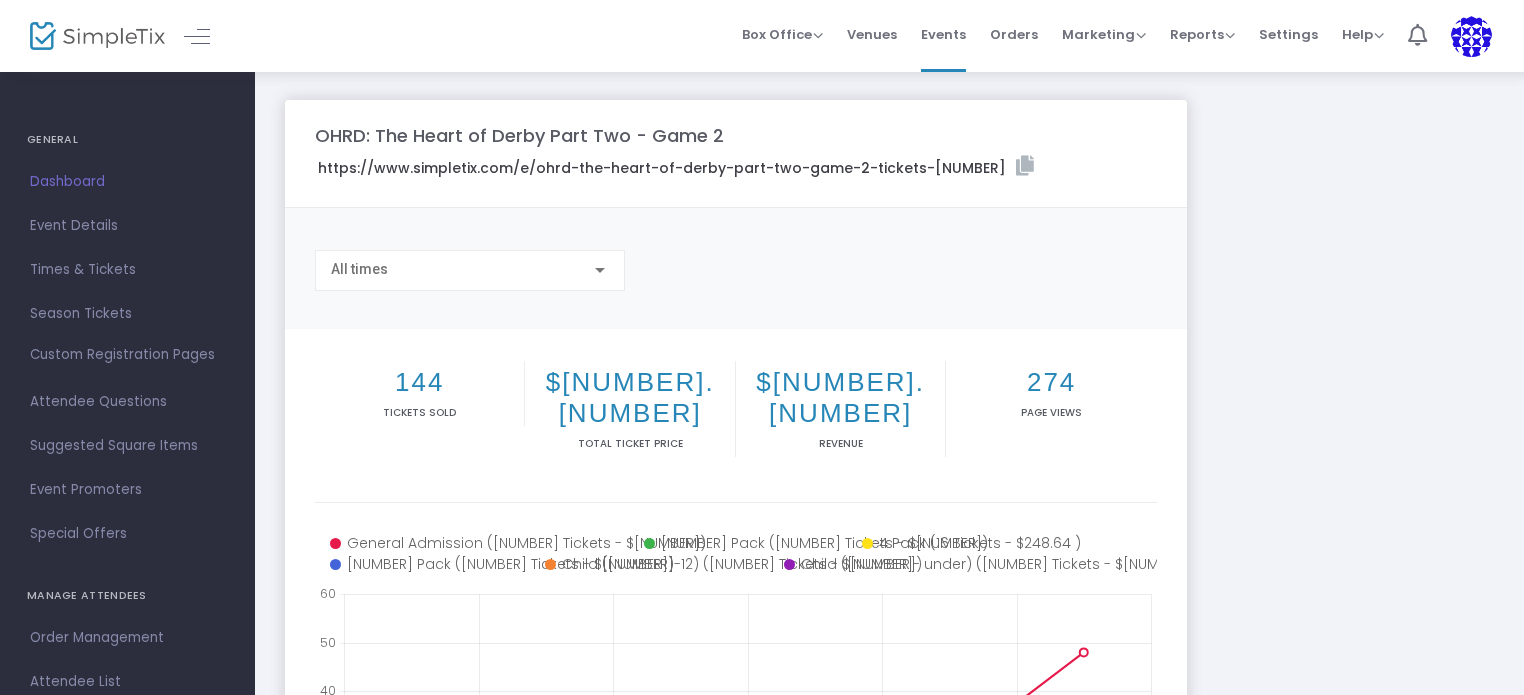 click on "Dashboard" at bounding box center (127, 182) 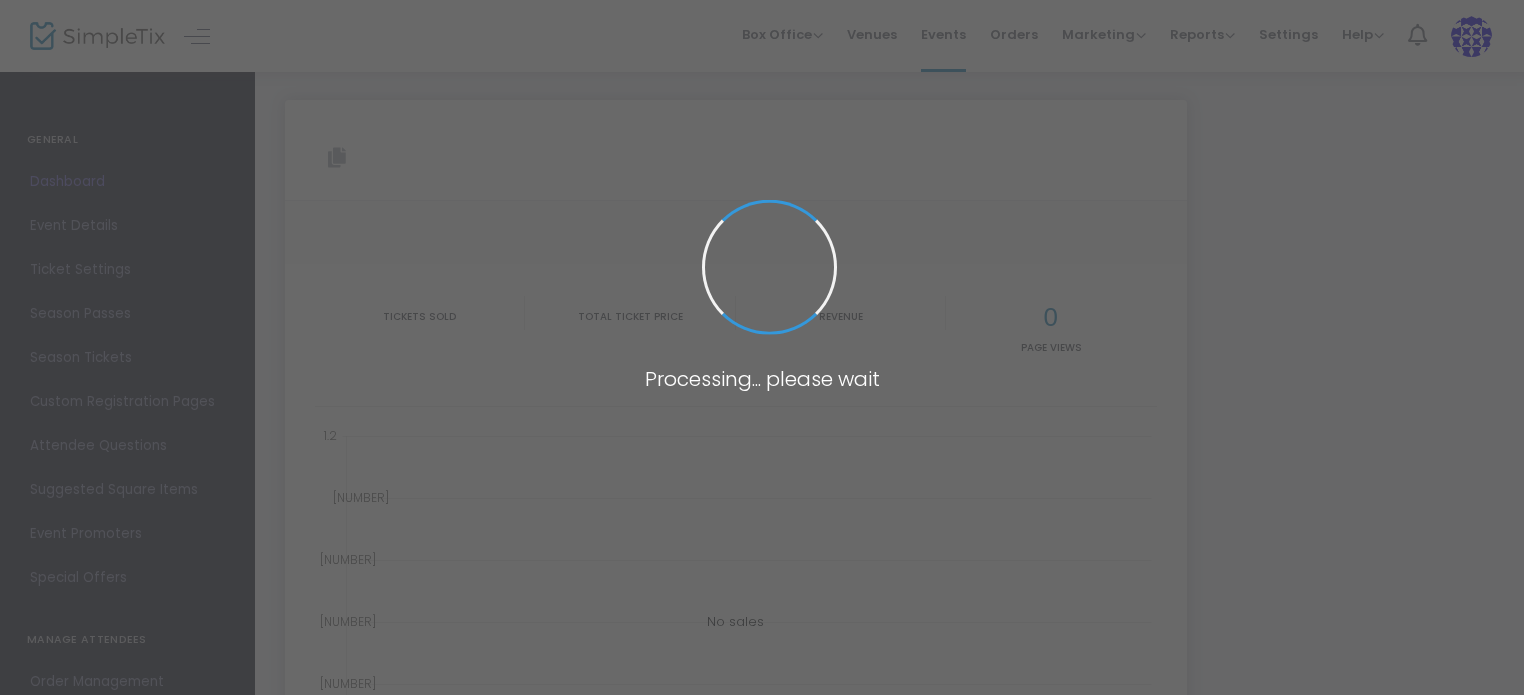 type on "https://www.simpletix.com/e/ohrd-the-heart-of-derby-part-two-game-2-tickets-[NUMBER]" 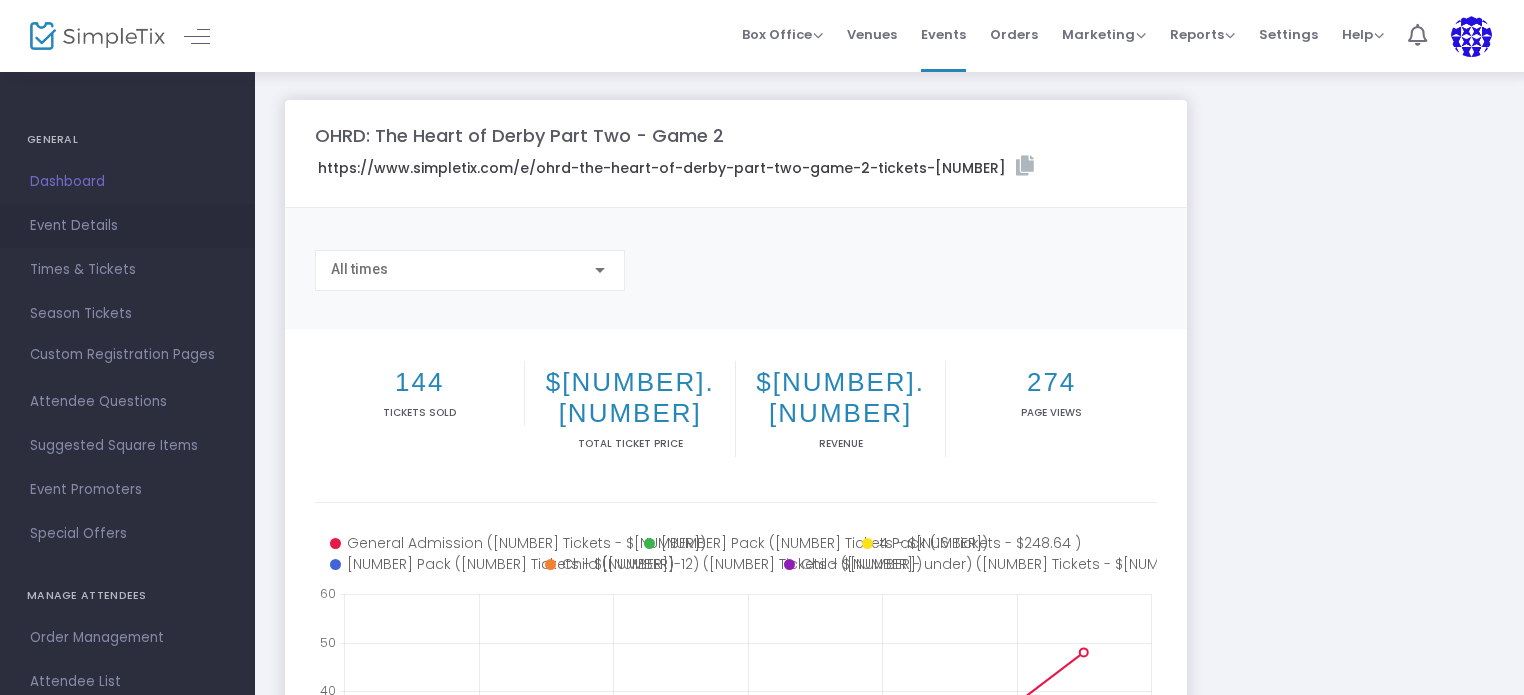 click on "Event Details" at bounding box center (127, 226) 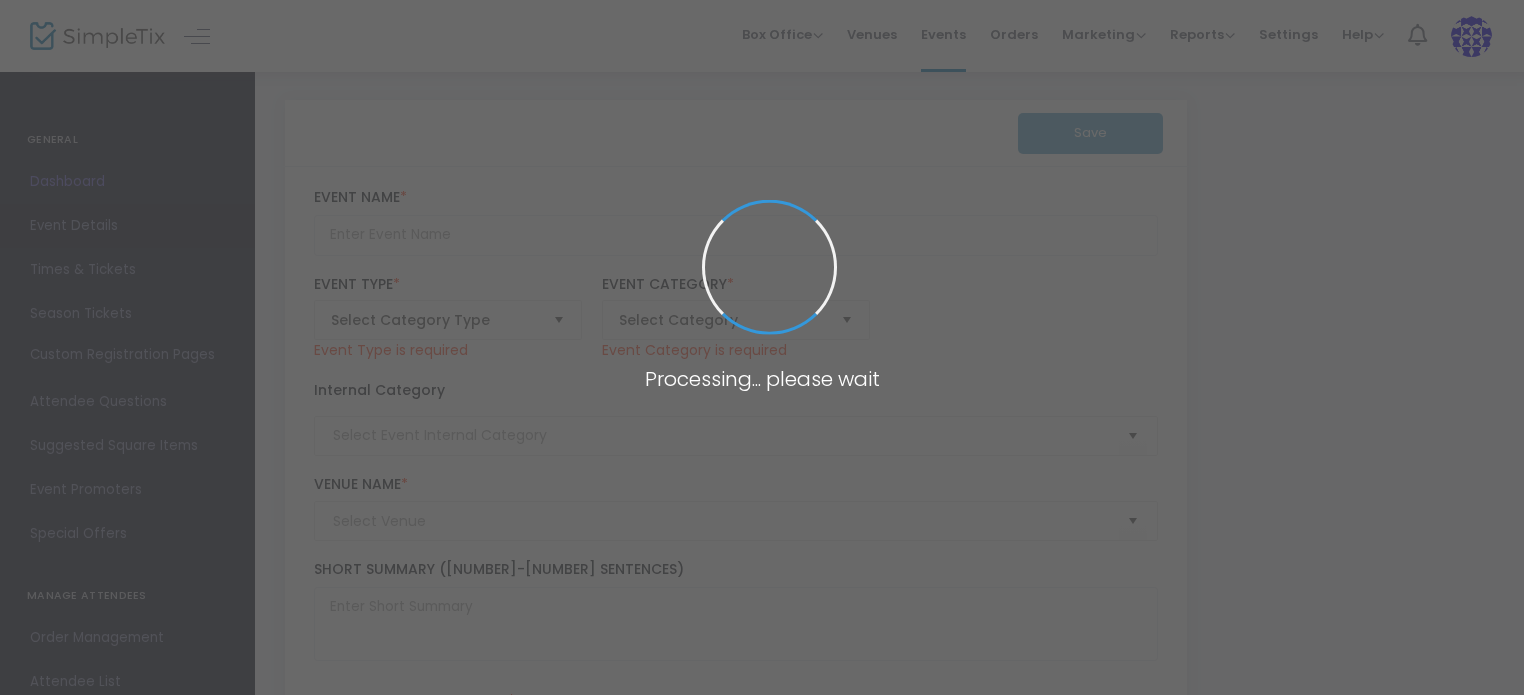type on "OHRD: The Heart of Derby Part Two - Game 2" 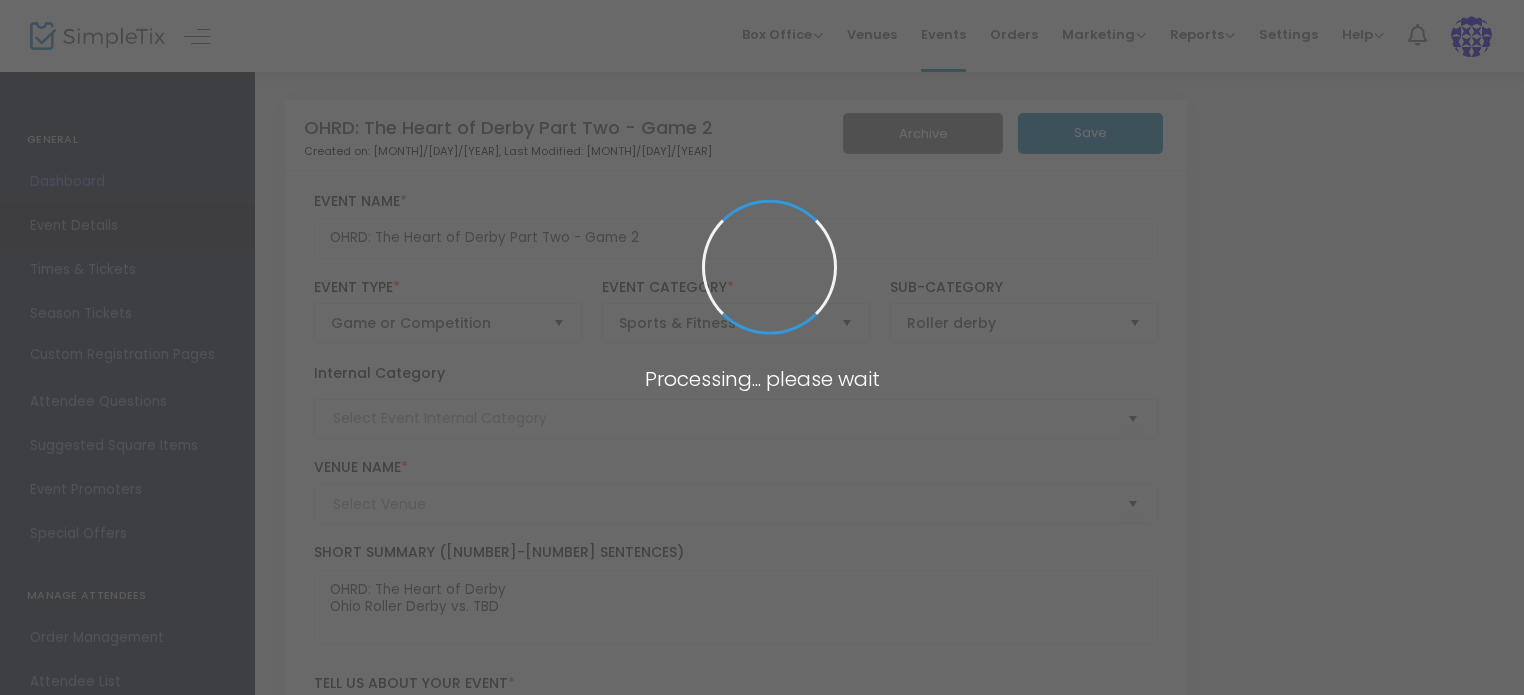 type on "Heatwave Arena" 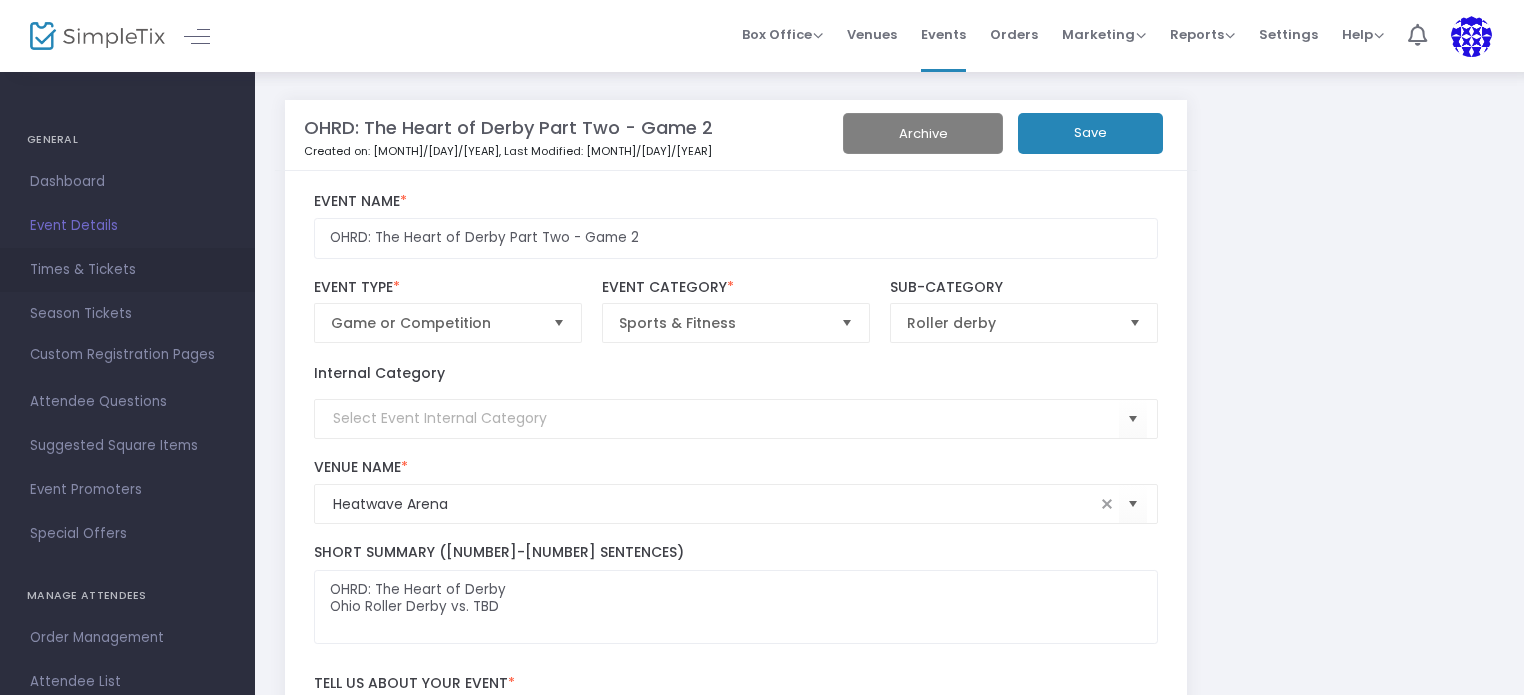 click on "Times & Tickets" at bounding box center [127, 270] 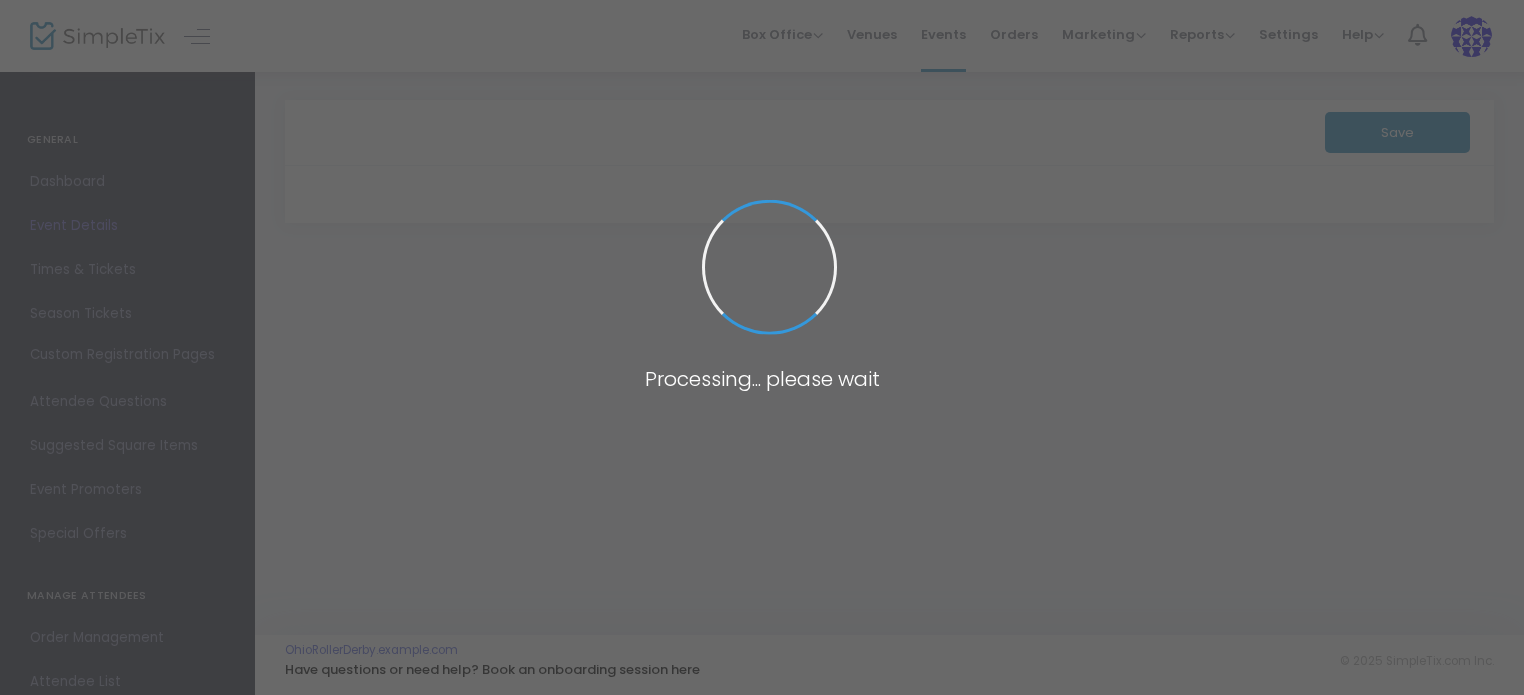 scroll, scrollTop: 0, scrollLeft: 0, axis: both 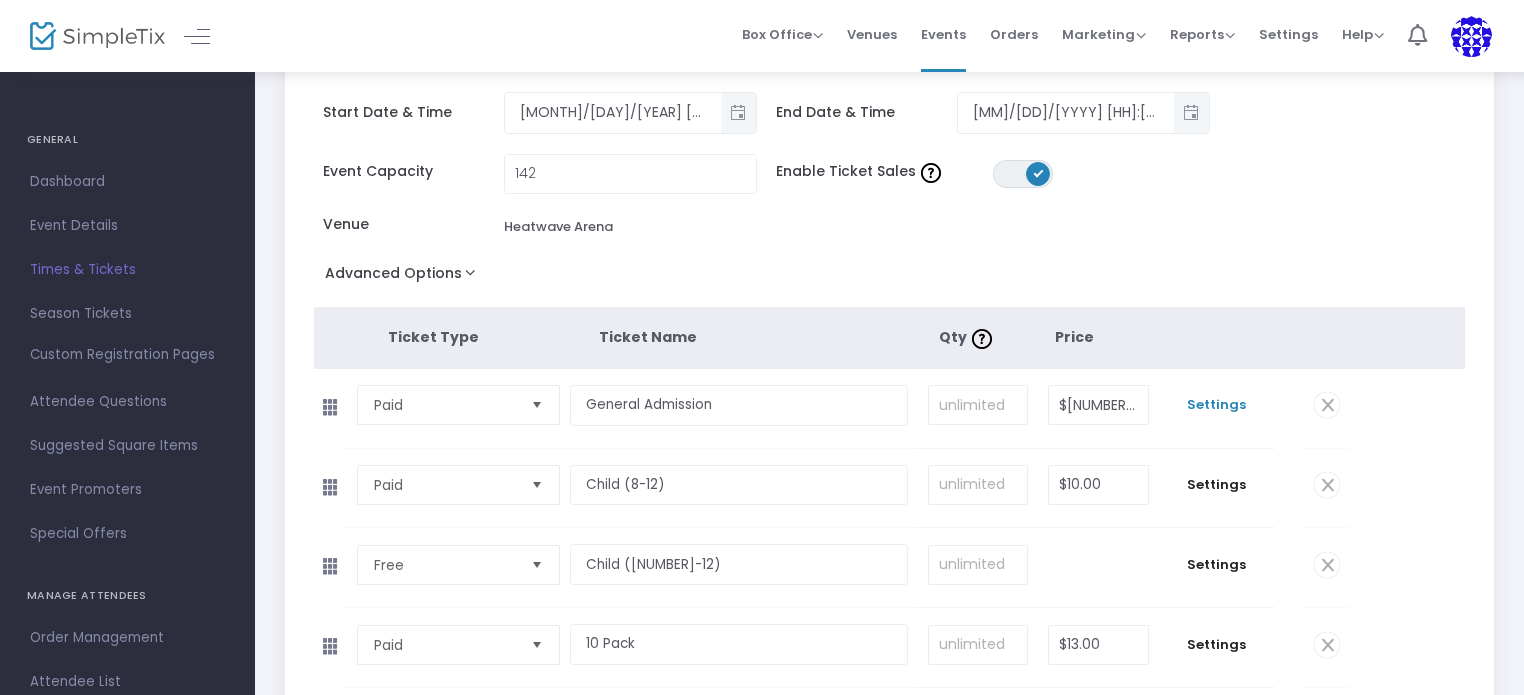 click on "Settings" at bounding box center (1216, 405) 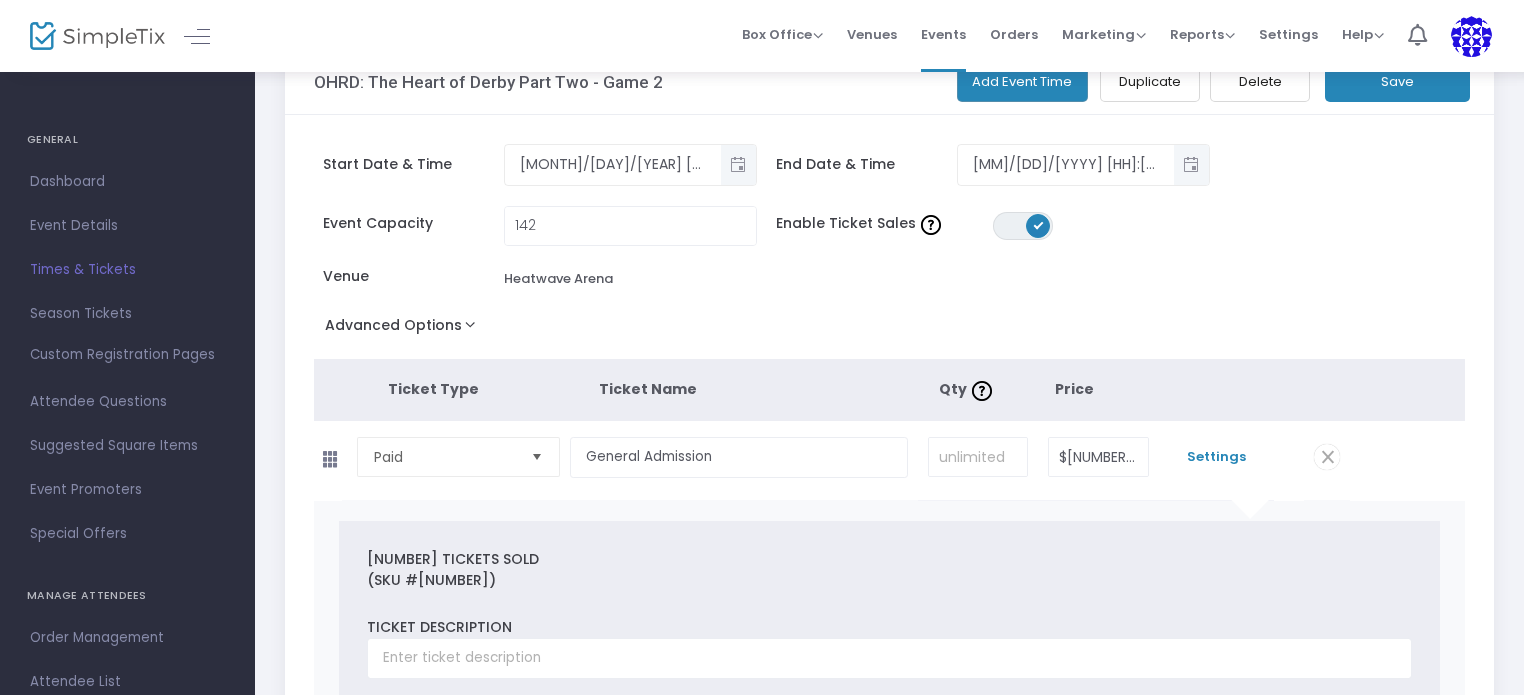 scroll, scrollTop: 0, scrollLeft: 0, axis: both 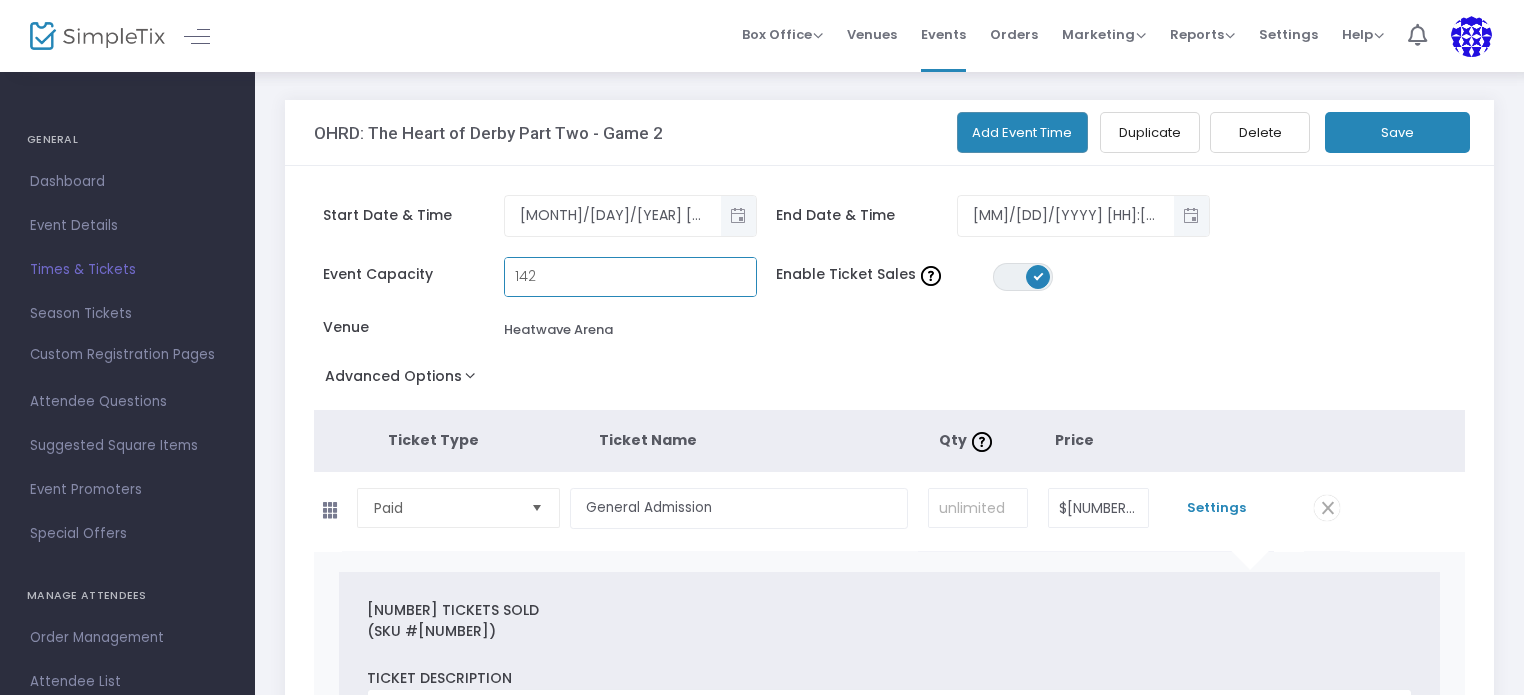 click on "142" at bounding box center (630, 277) 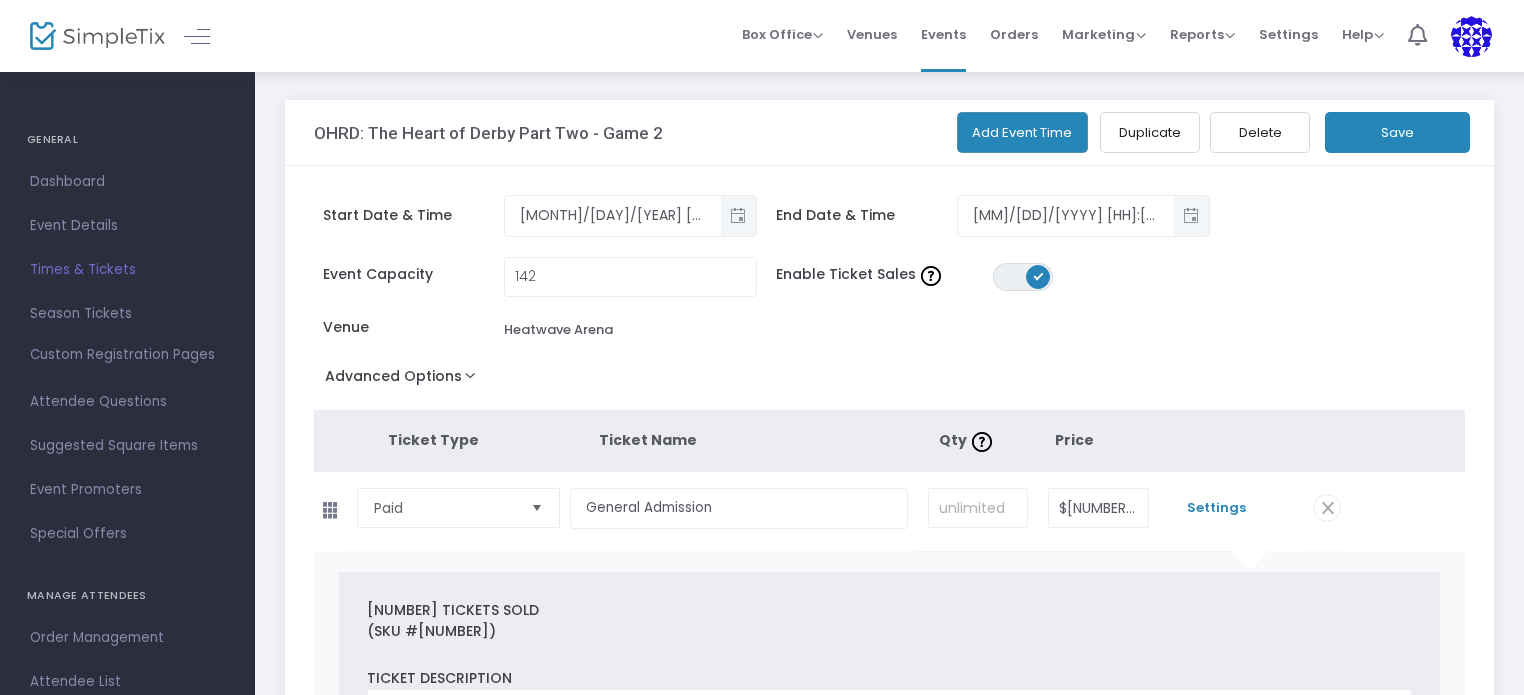 click on "Event Capacity [NUMBER] Enable Ticket Sales ON OFF Venue Heatwave Arena" 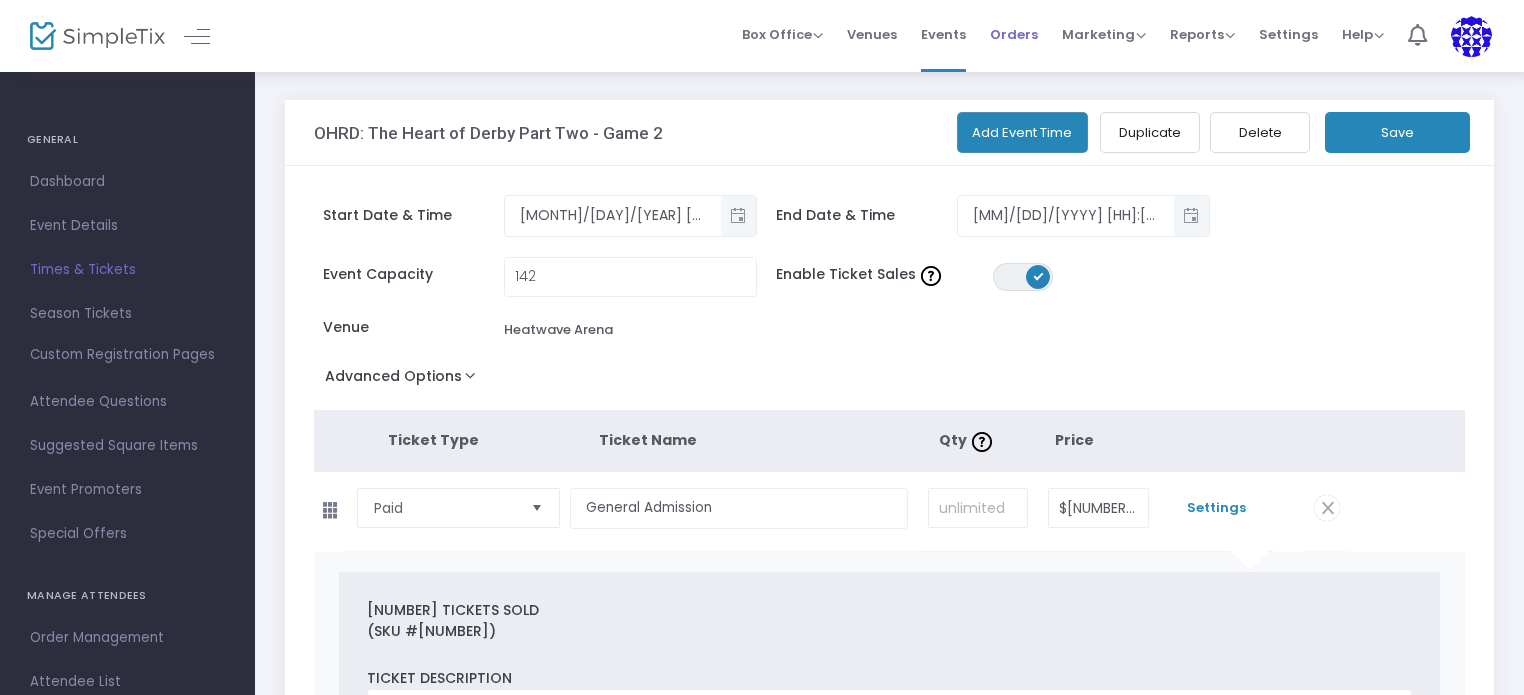 click on "Orders" at bounding box center (1014, 34) 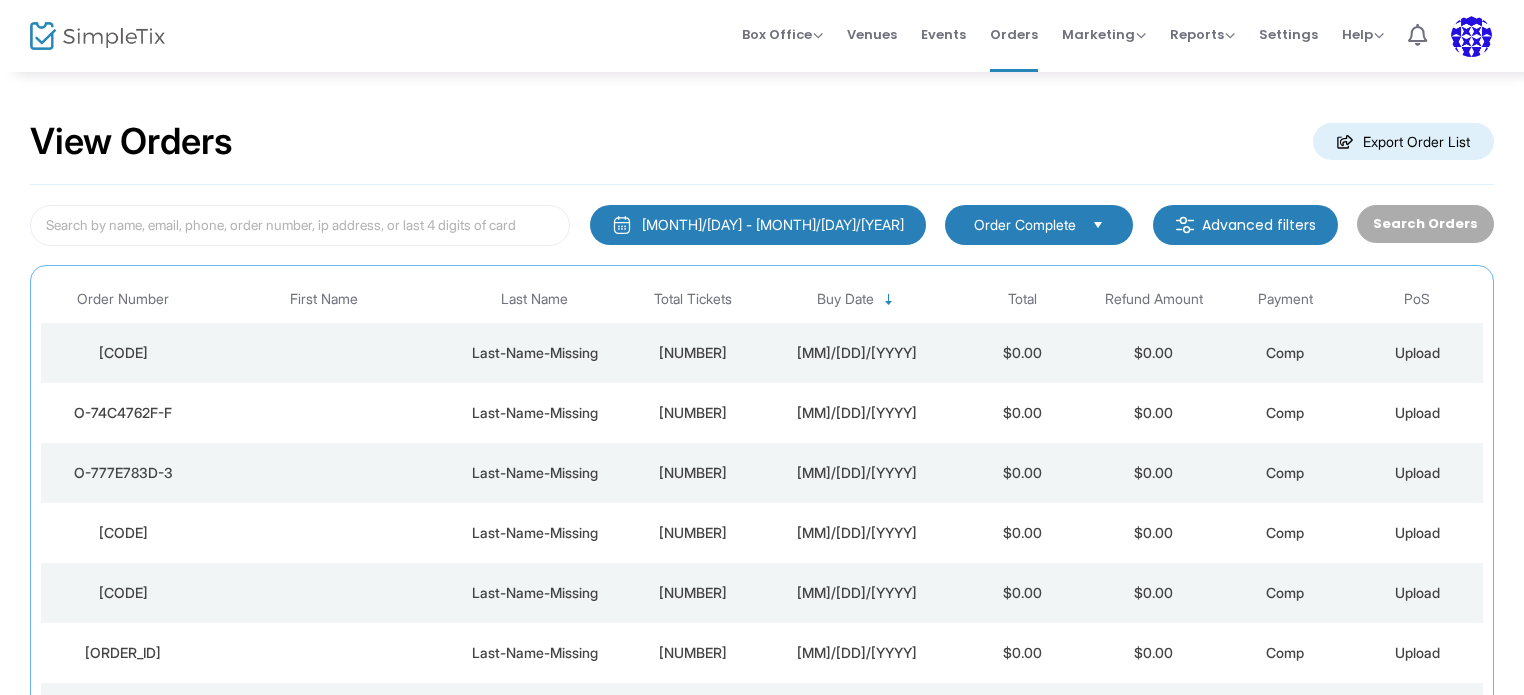 click on "[MONTH]/[DAY] - [MONTH]/[DAY]/[YEAR]" 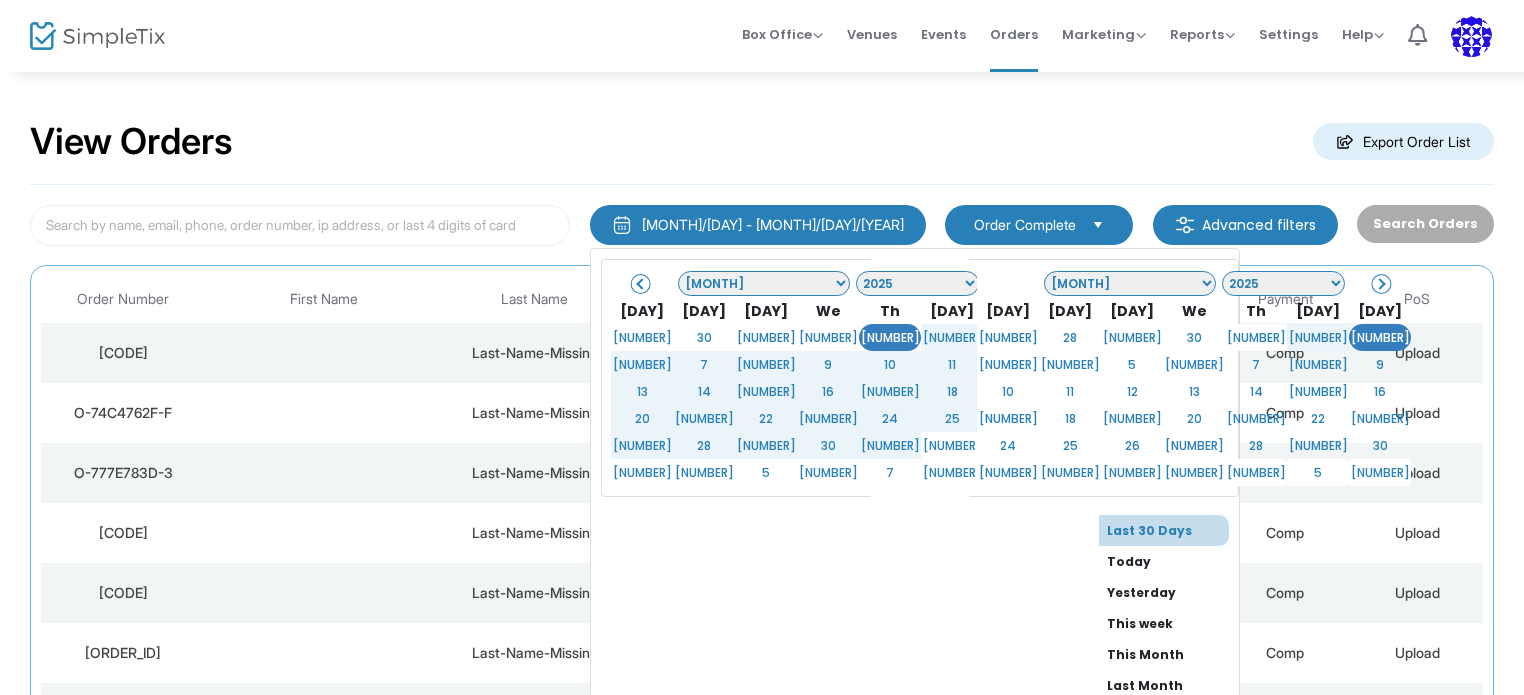 click on "Past 3 Months" 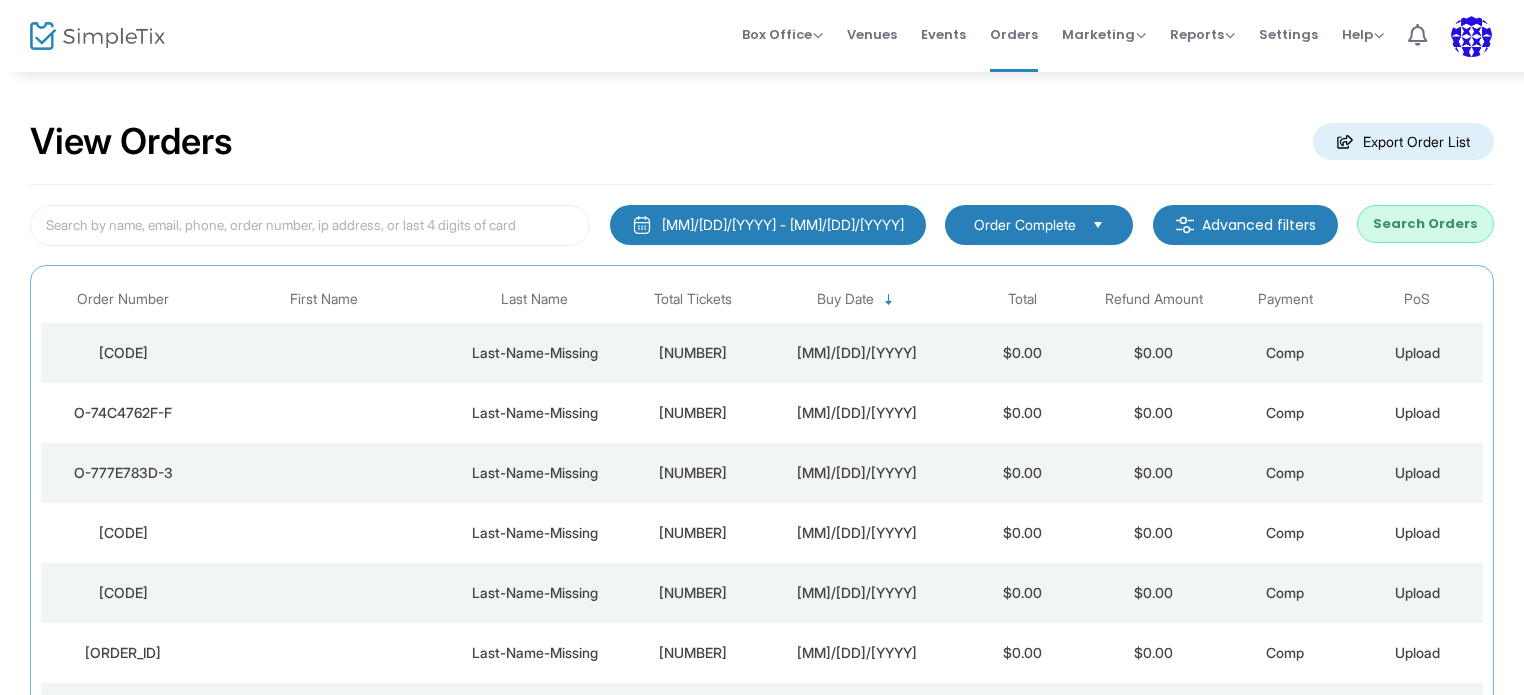 click on "Advanced filters" at bounding box center [1245, 225] 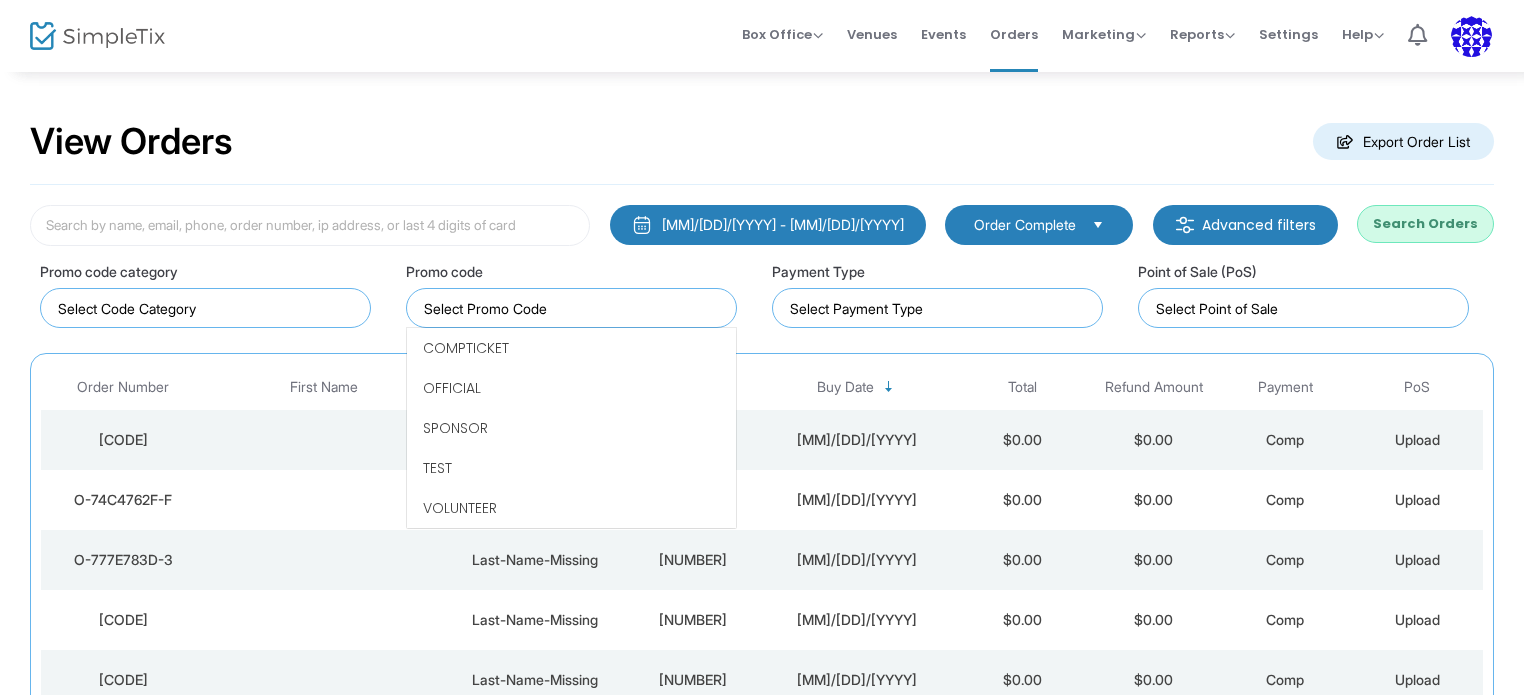 click at bounding box center [575, 308] 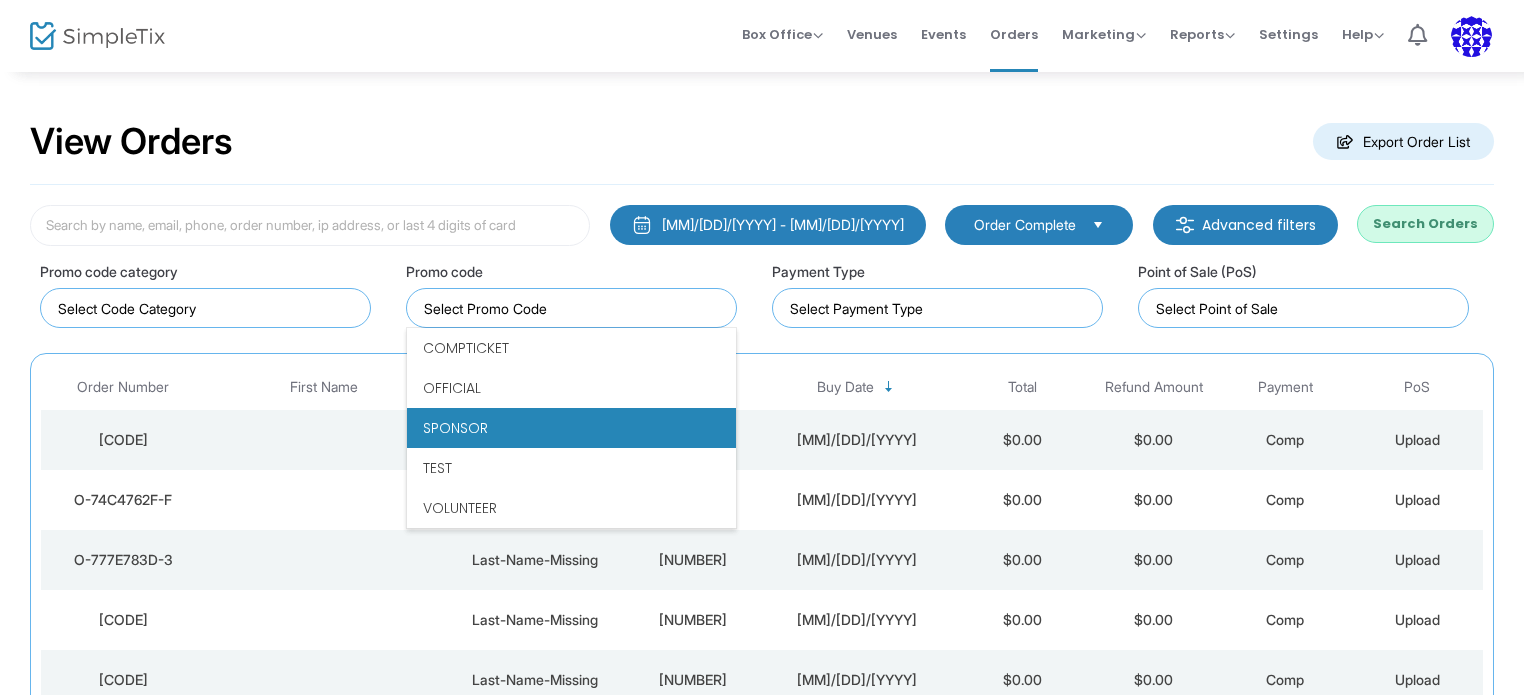 click on "SPONSOR" at bounding box center (455, 428) 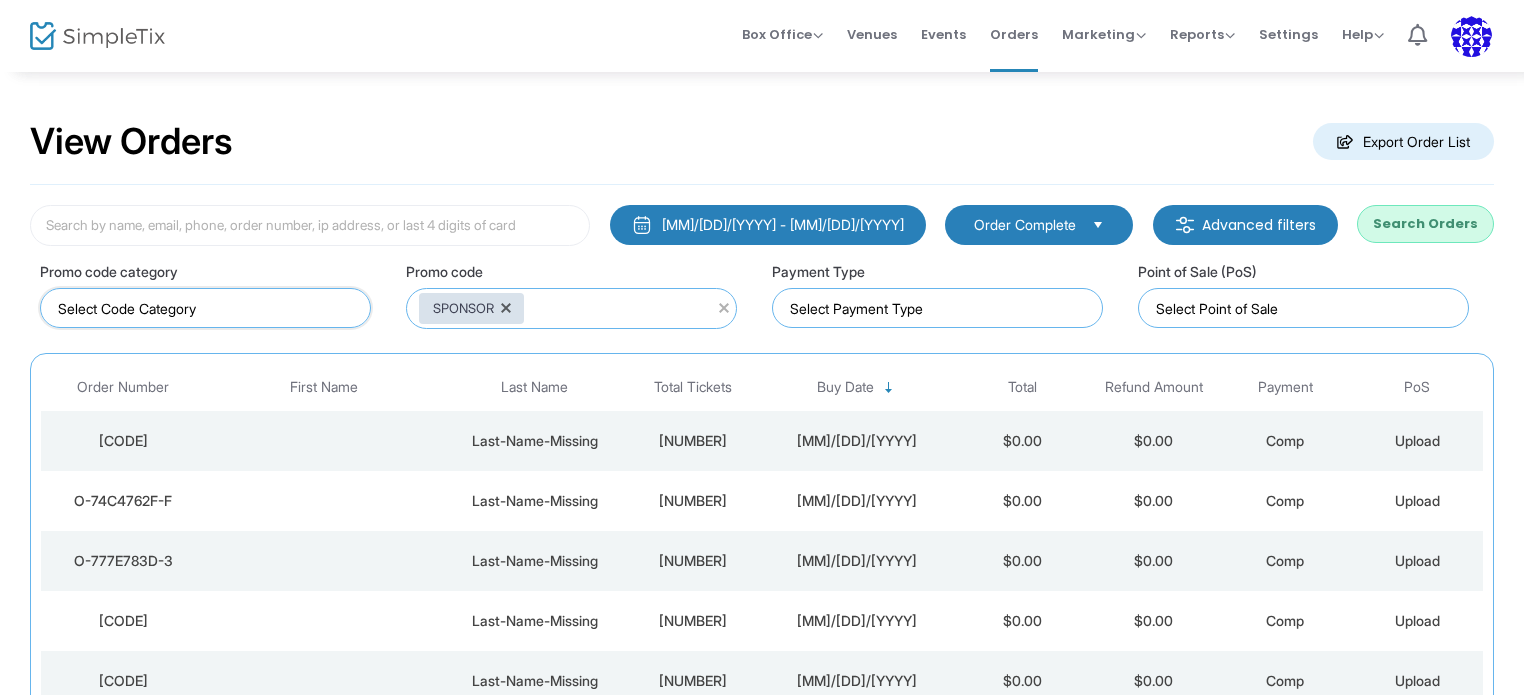 click at bounding box center (209, 308) 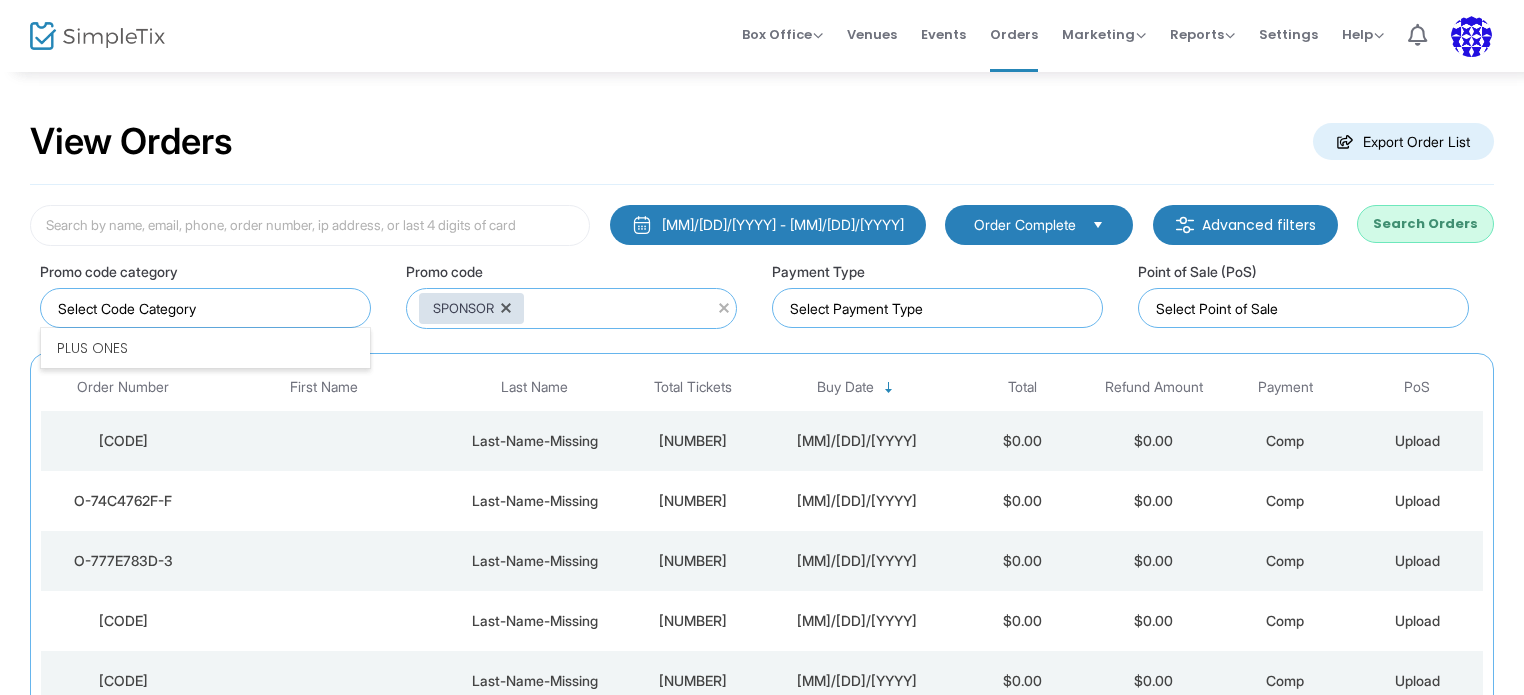 click at bounding box center [209, 308] 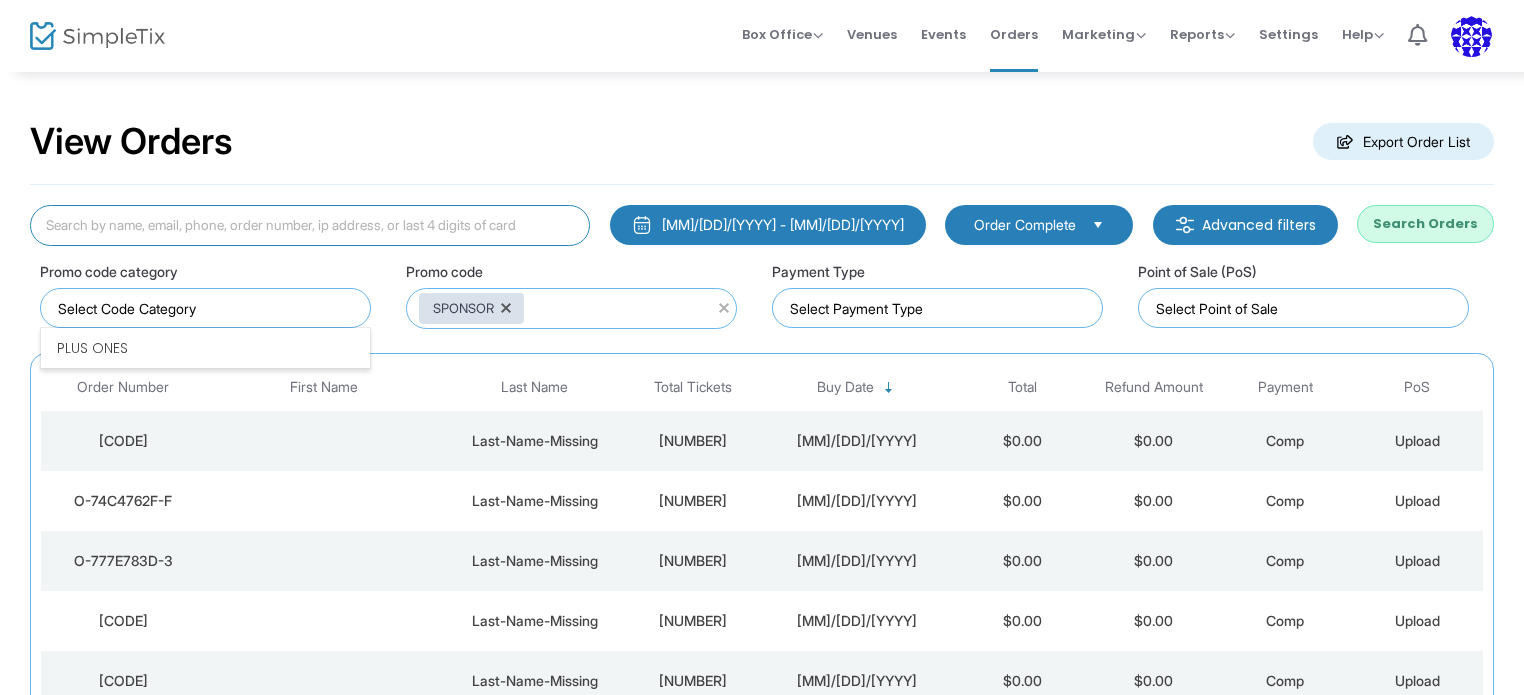 click 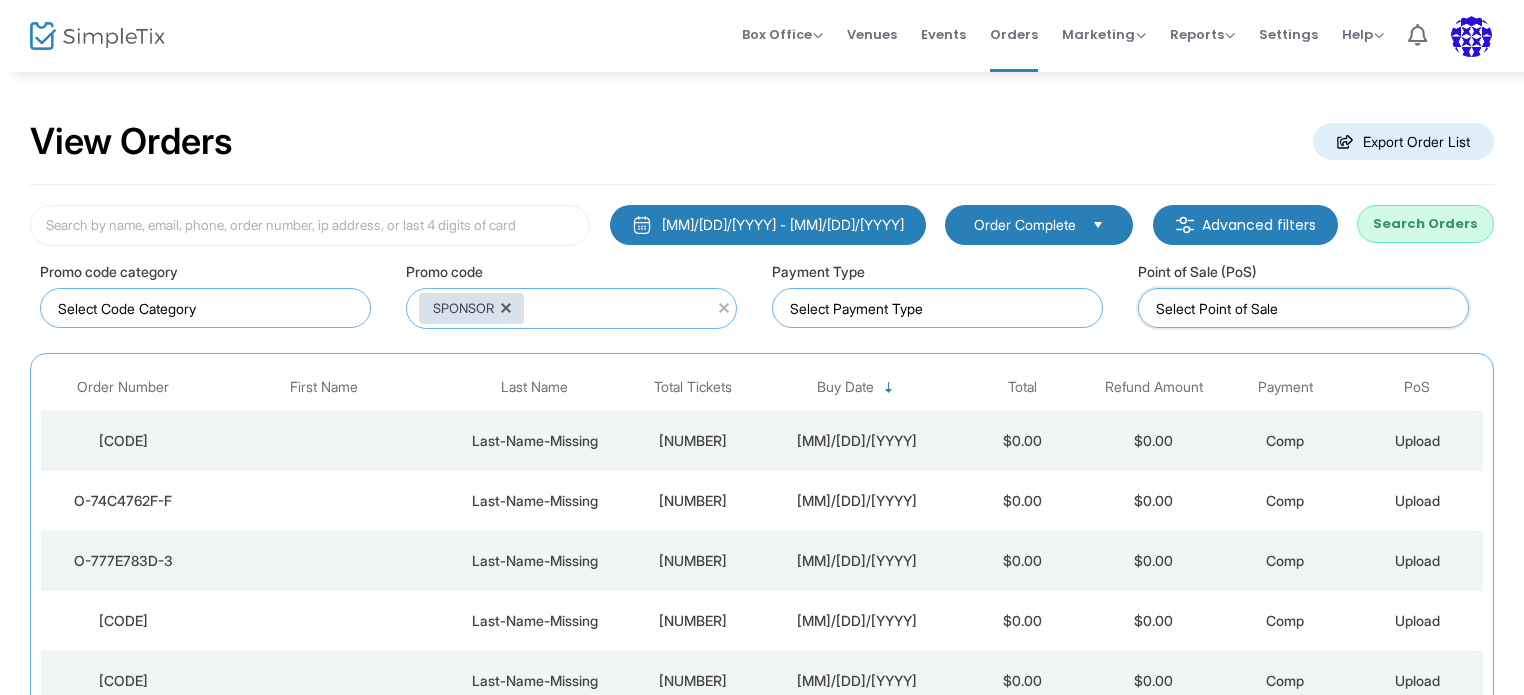 click at bounding box center [1307, 308] 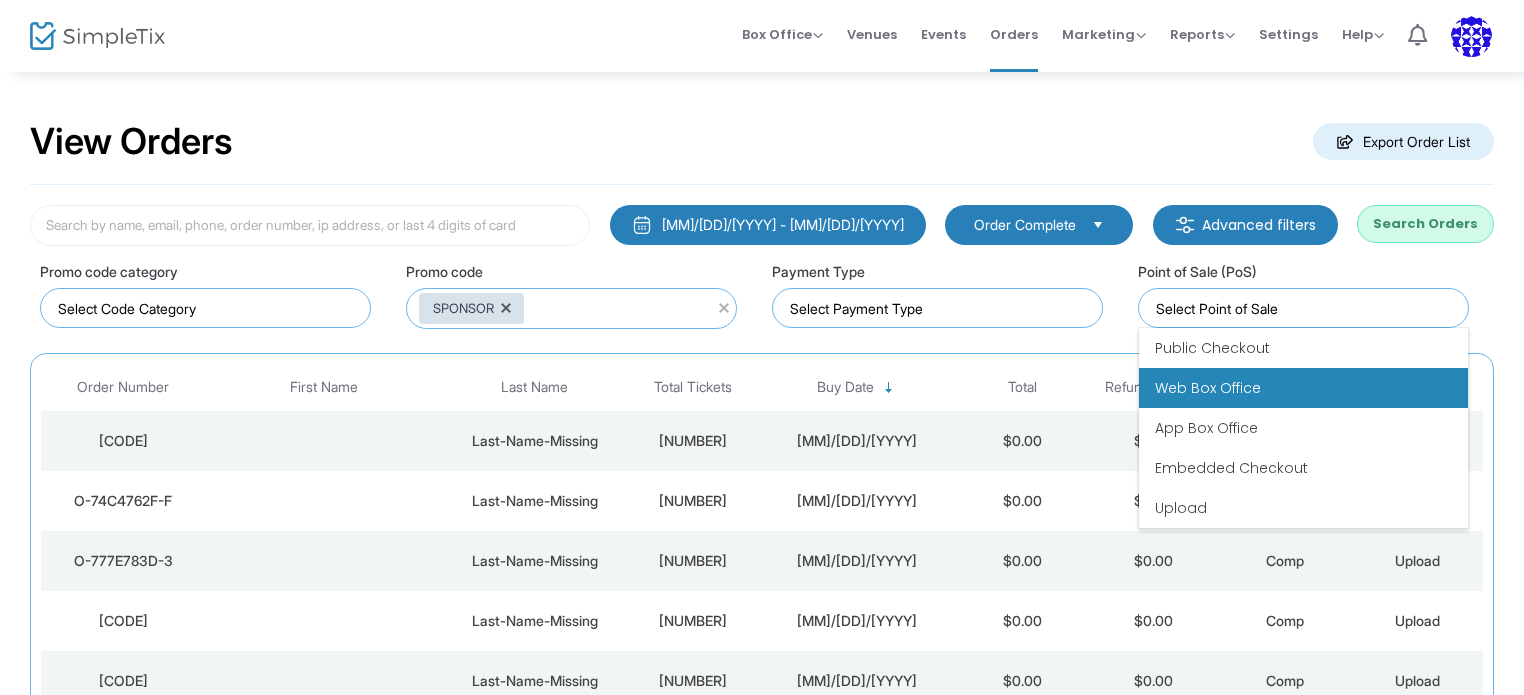 click on "Web Box Office" at bounding box center [1208, 388] 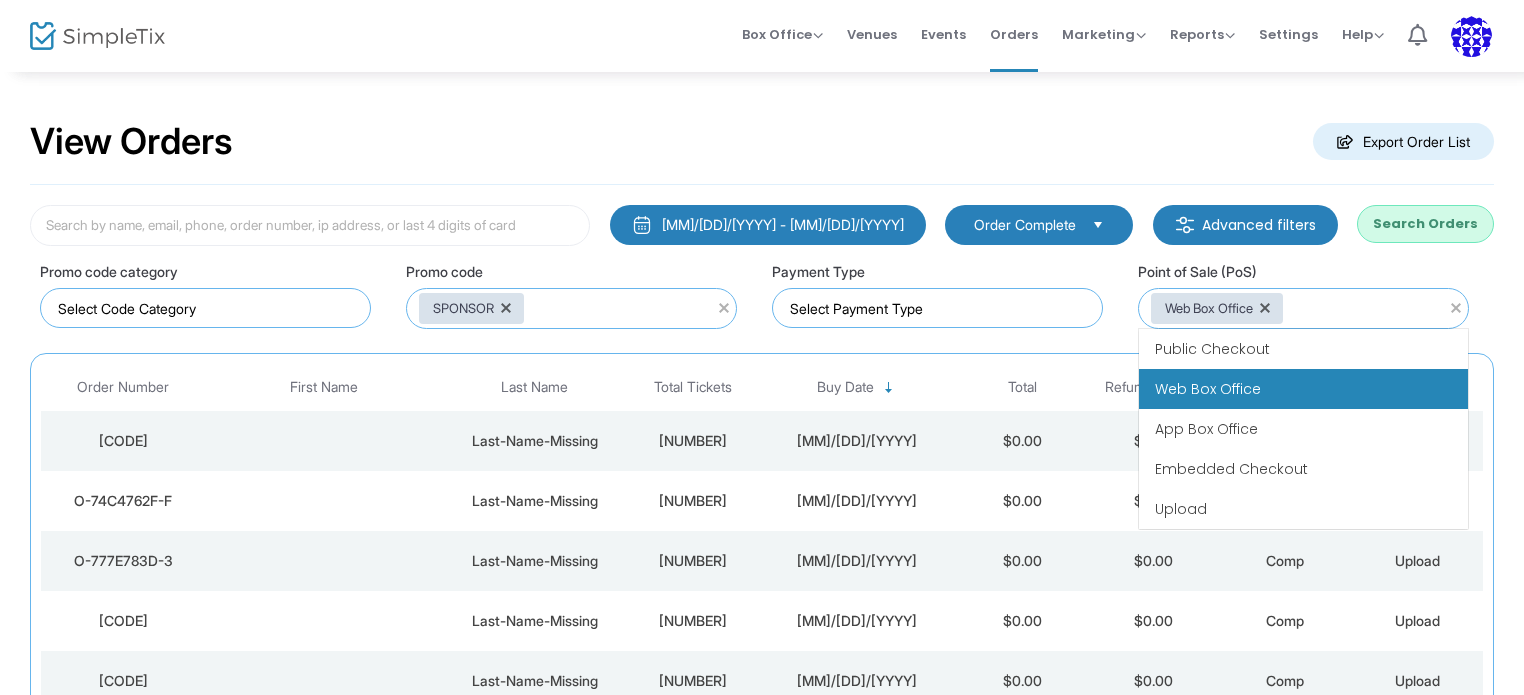 click at bounding box center (1366, 308) 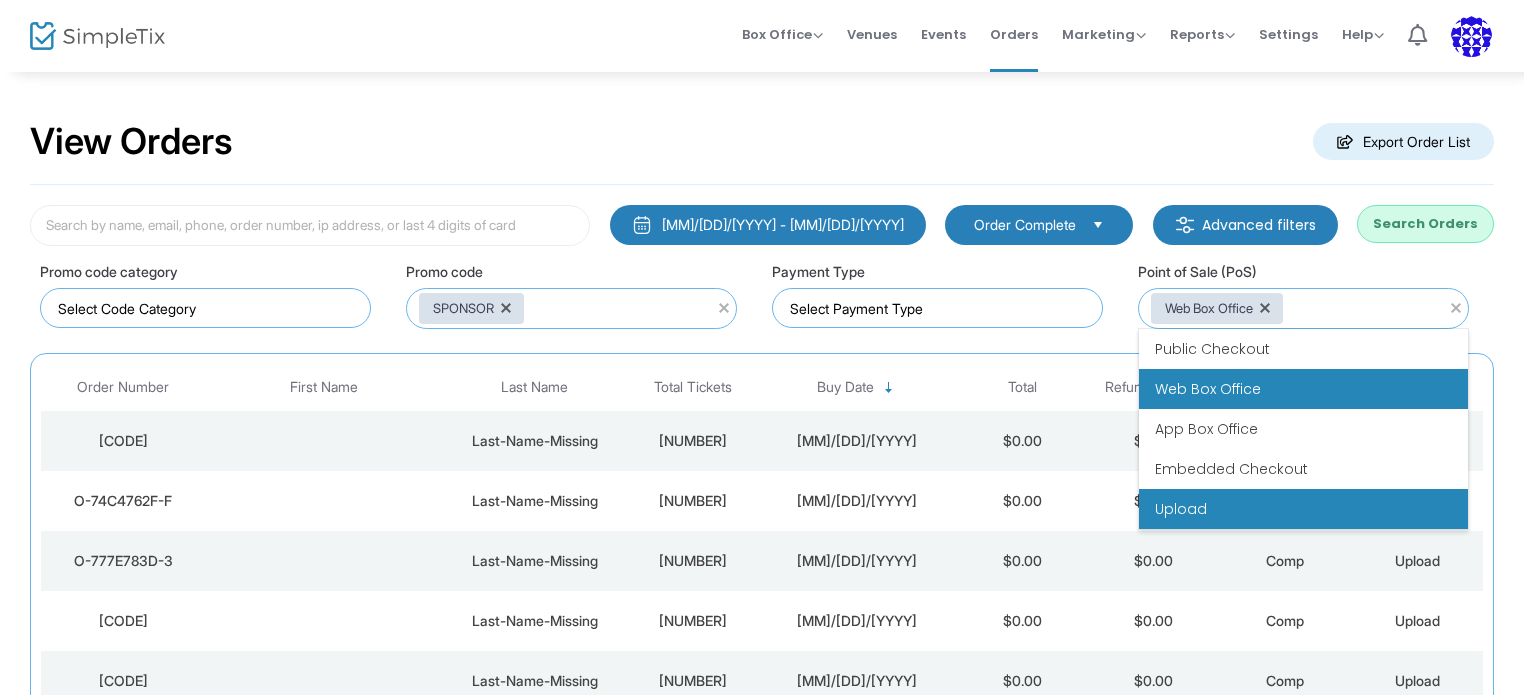 click on "Upload" at bounding box center (1181, 509) 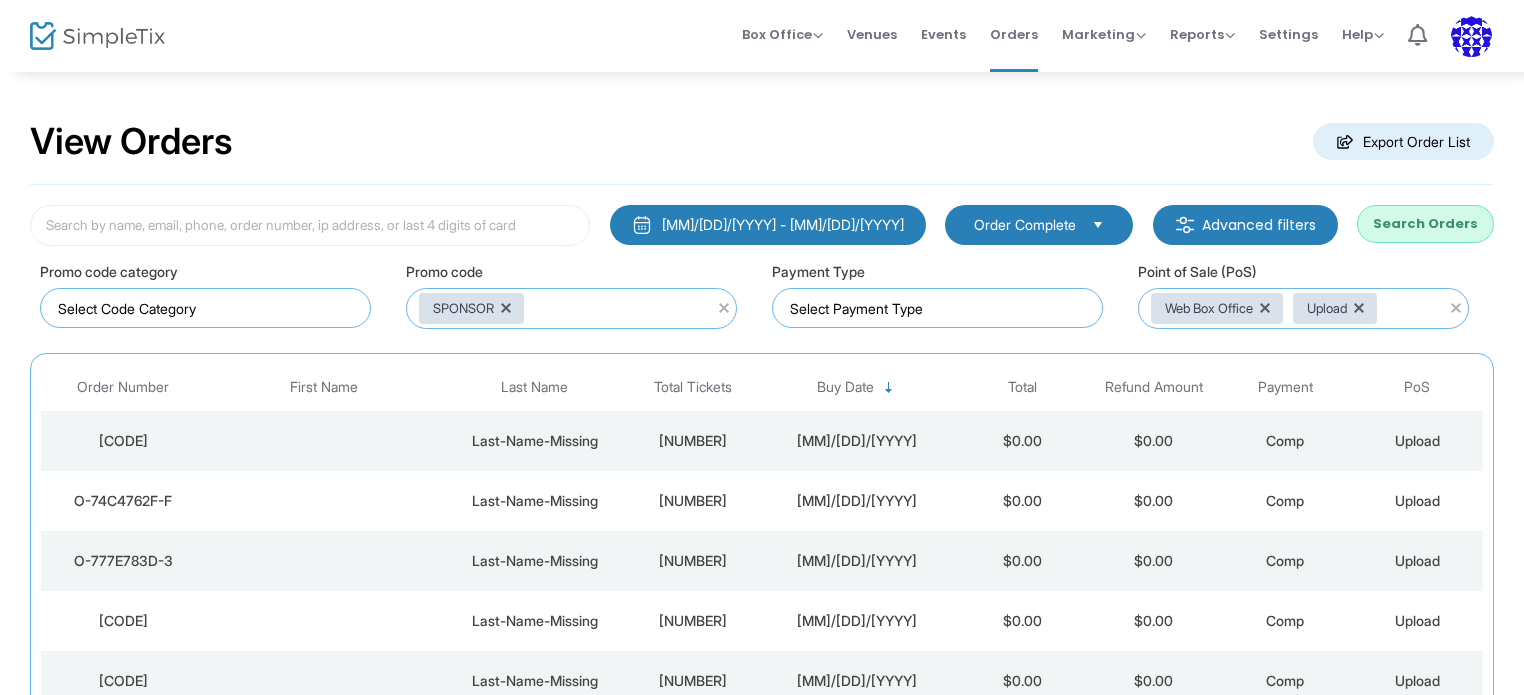 click on "Search Orders" 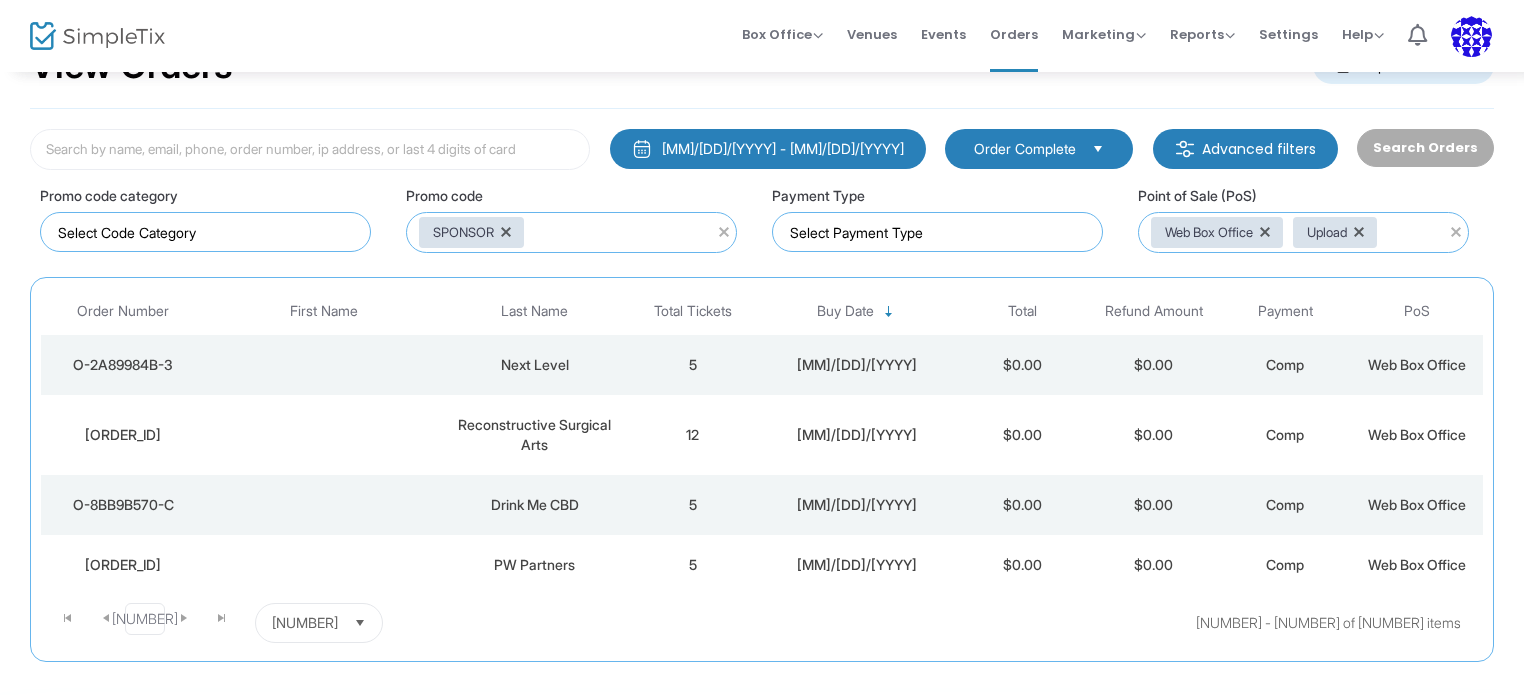 scroll, scrollTop: 78, scrollLeft: 0, axis: vertical 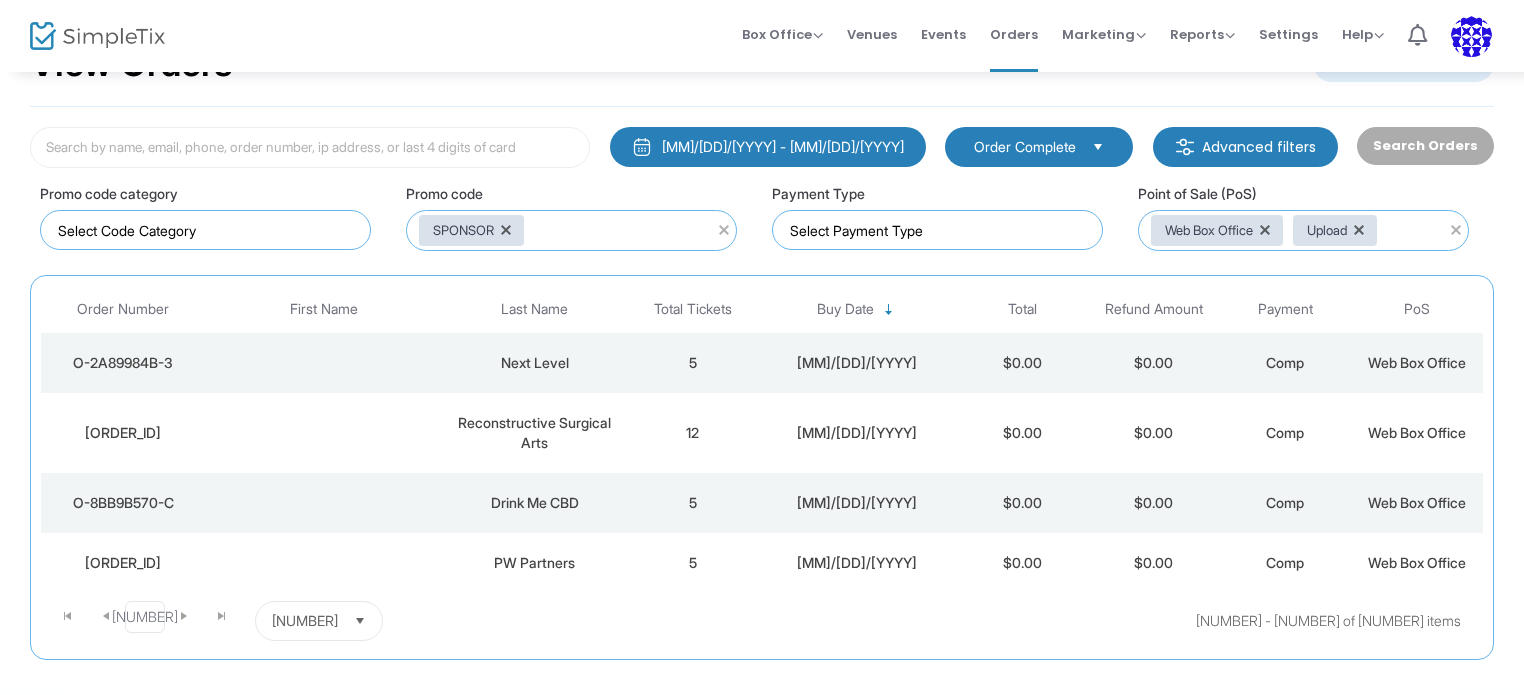 click 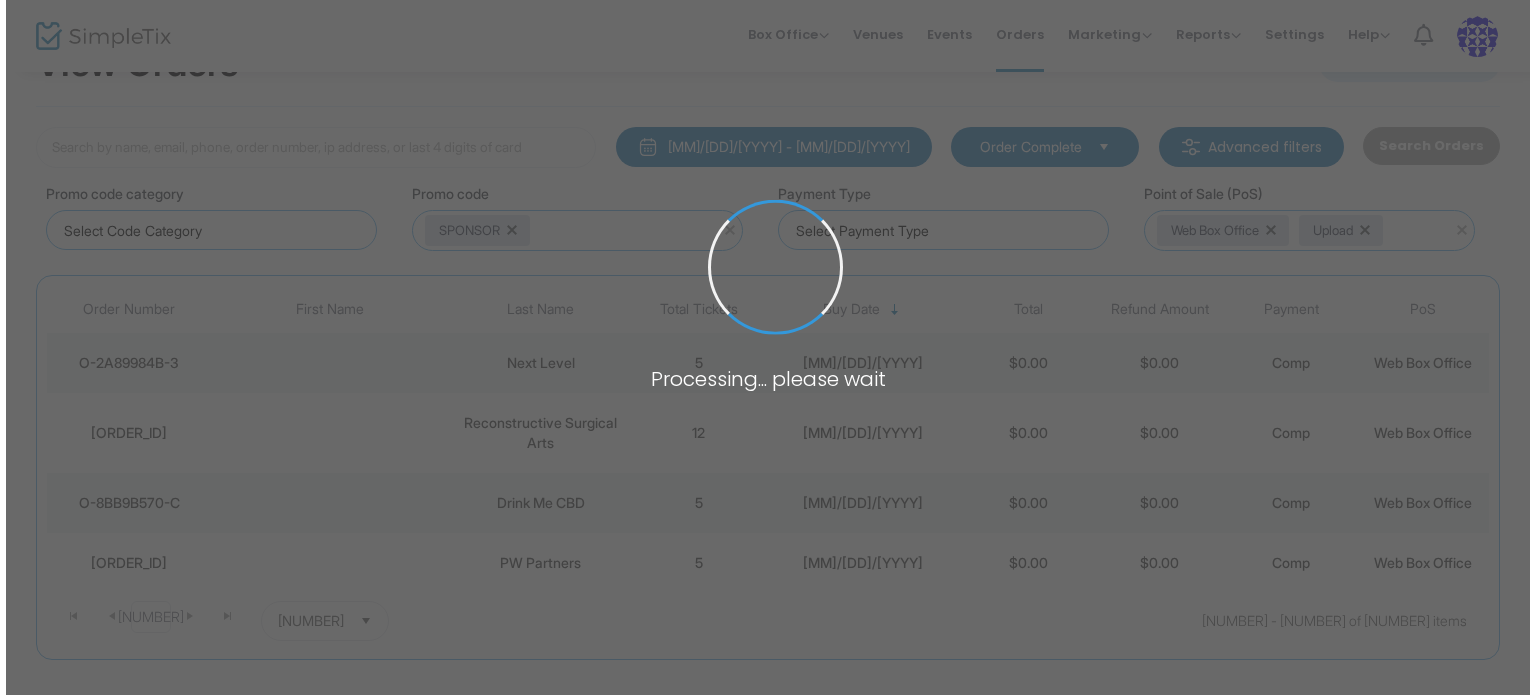 scroll, scrollTop: 0, scrollLeft: 0, axis: both 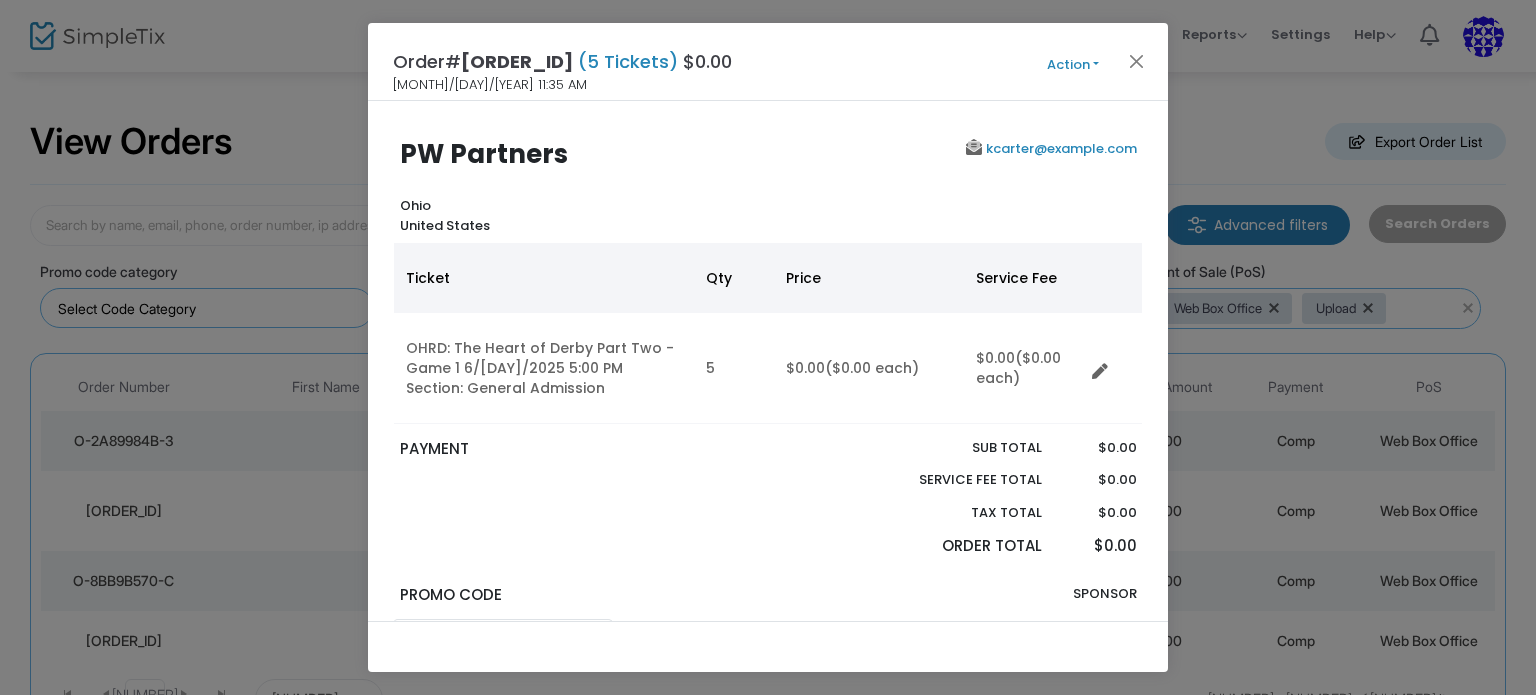 click on "Action" 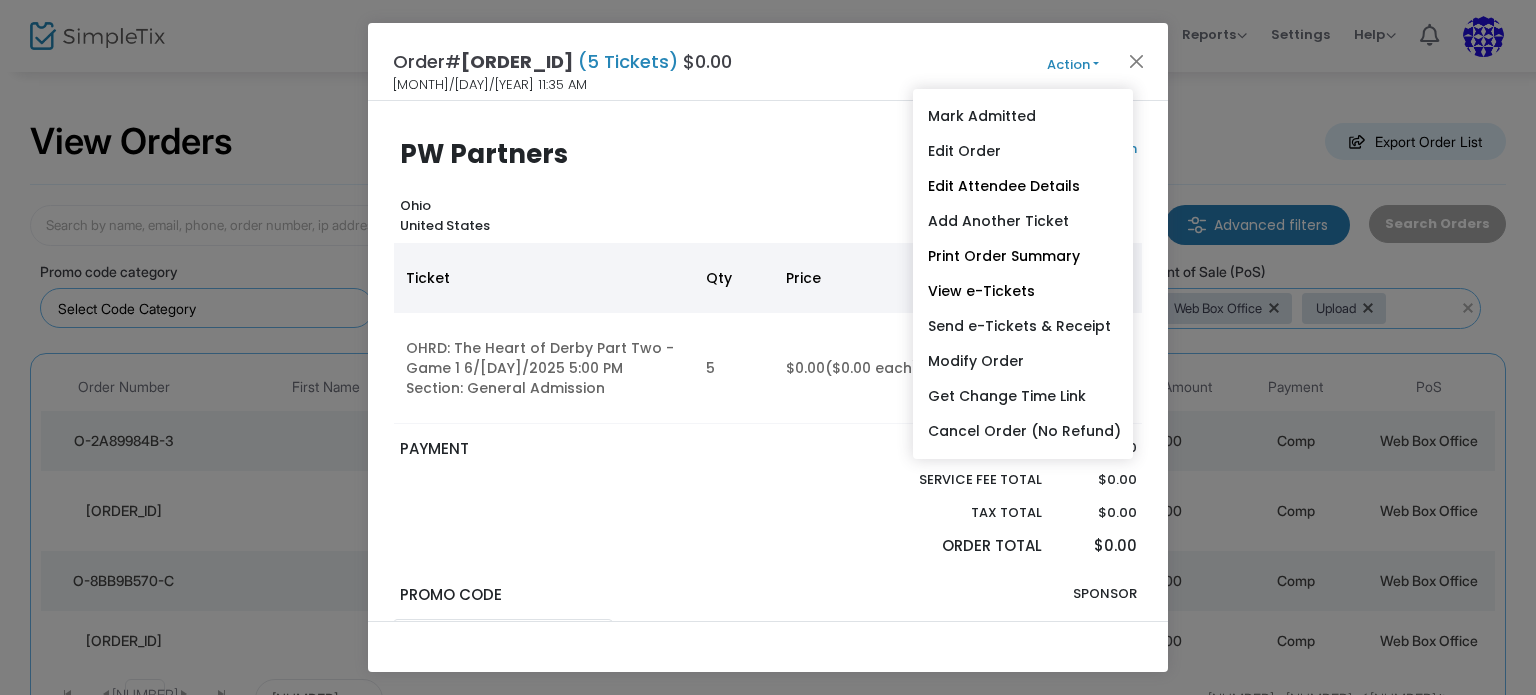 click on "Action" 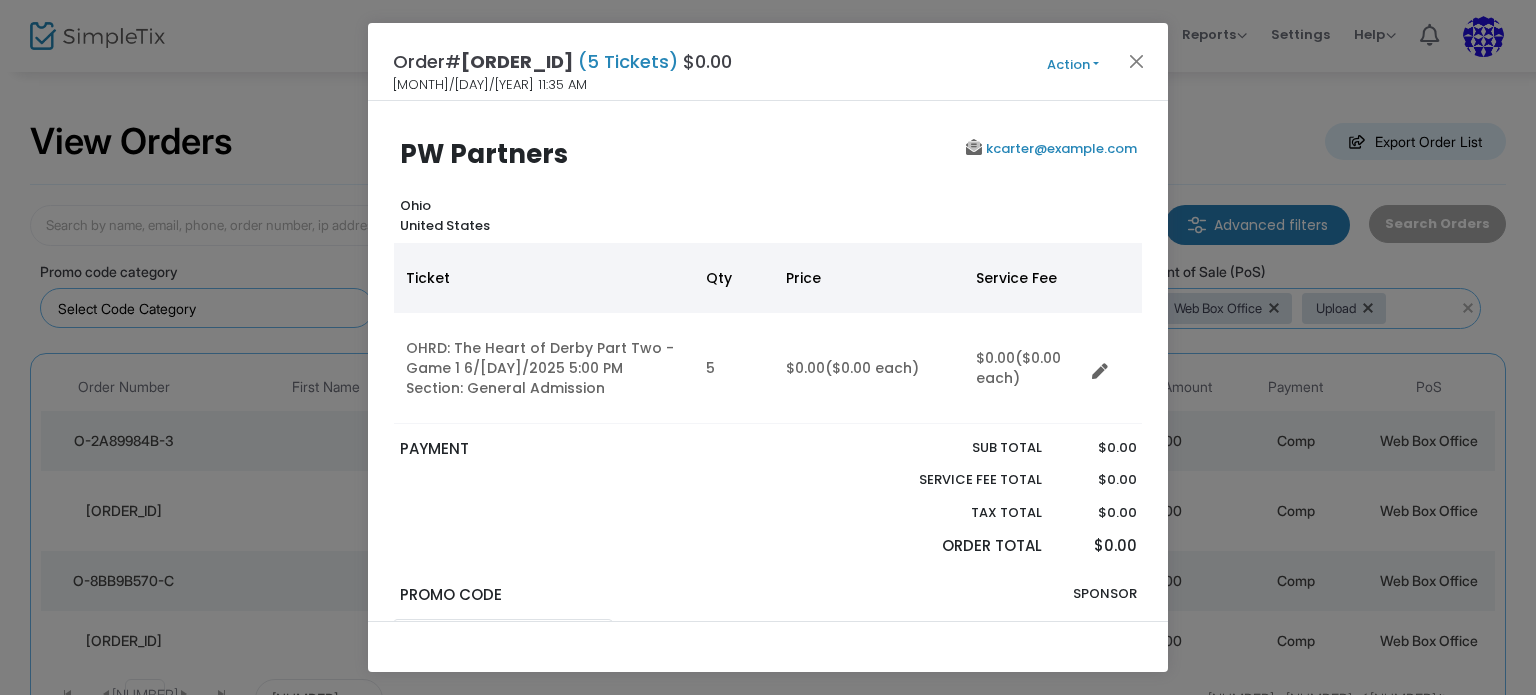 click on "kcarter@example.com" 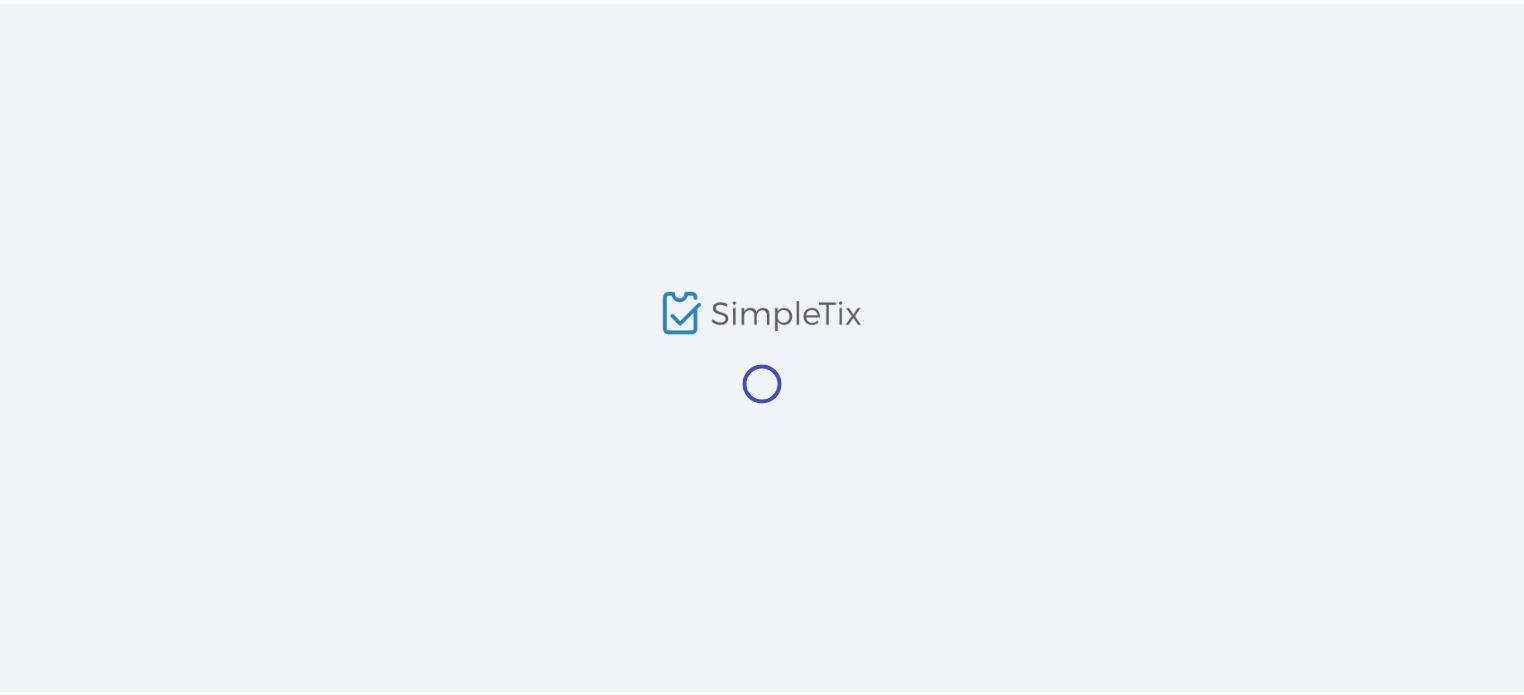 scroll, scrollTop: 0, scrollLeft: 0, axis: both 